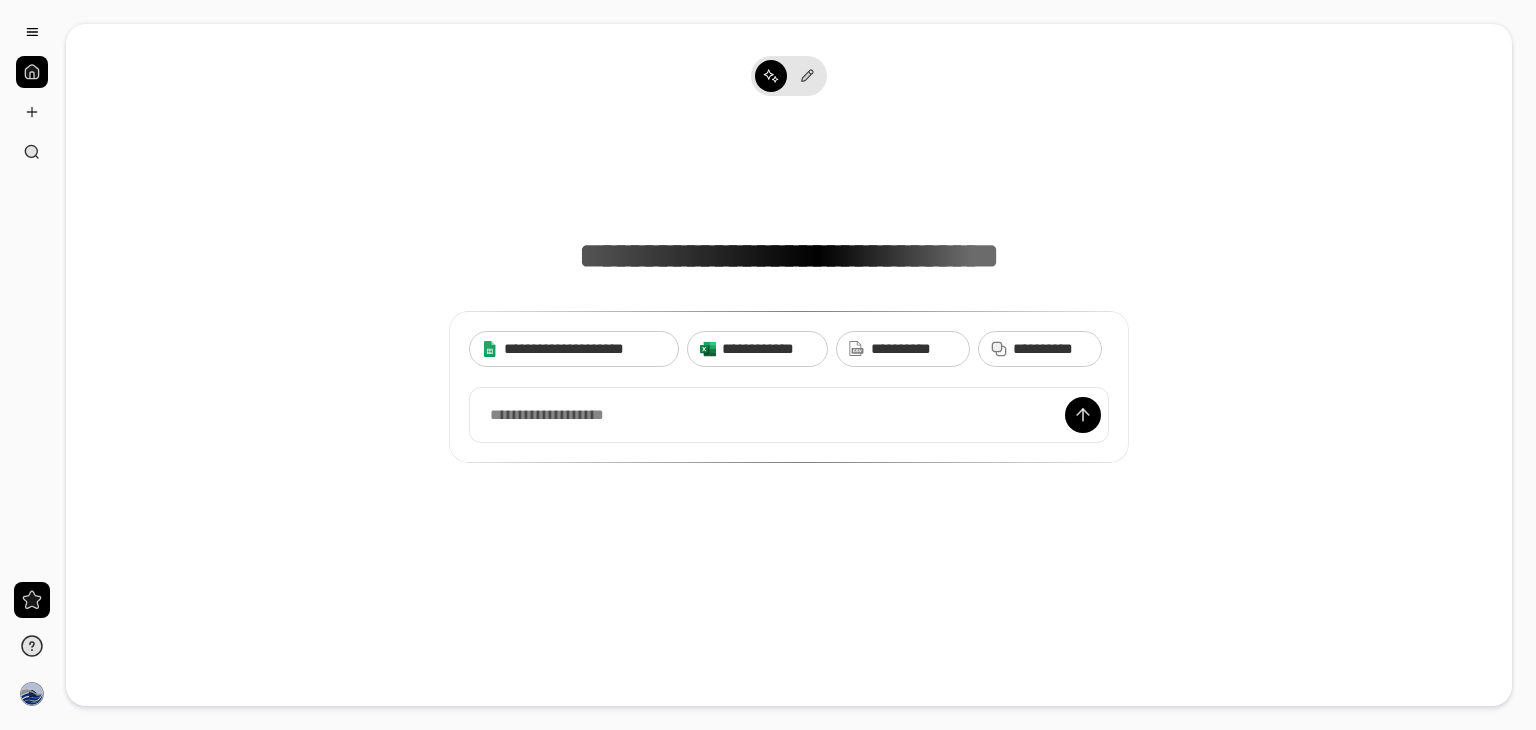 scroll, scrollTop: 0, scrollLeft: 0, axis: both 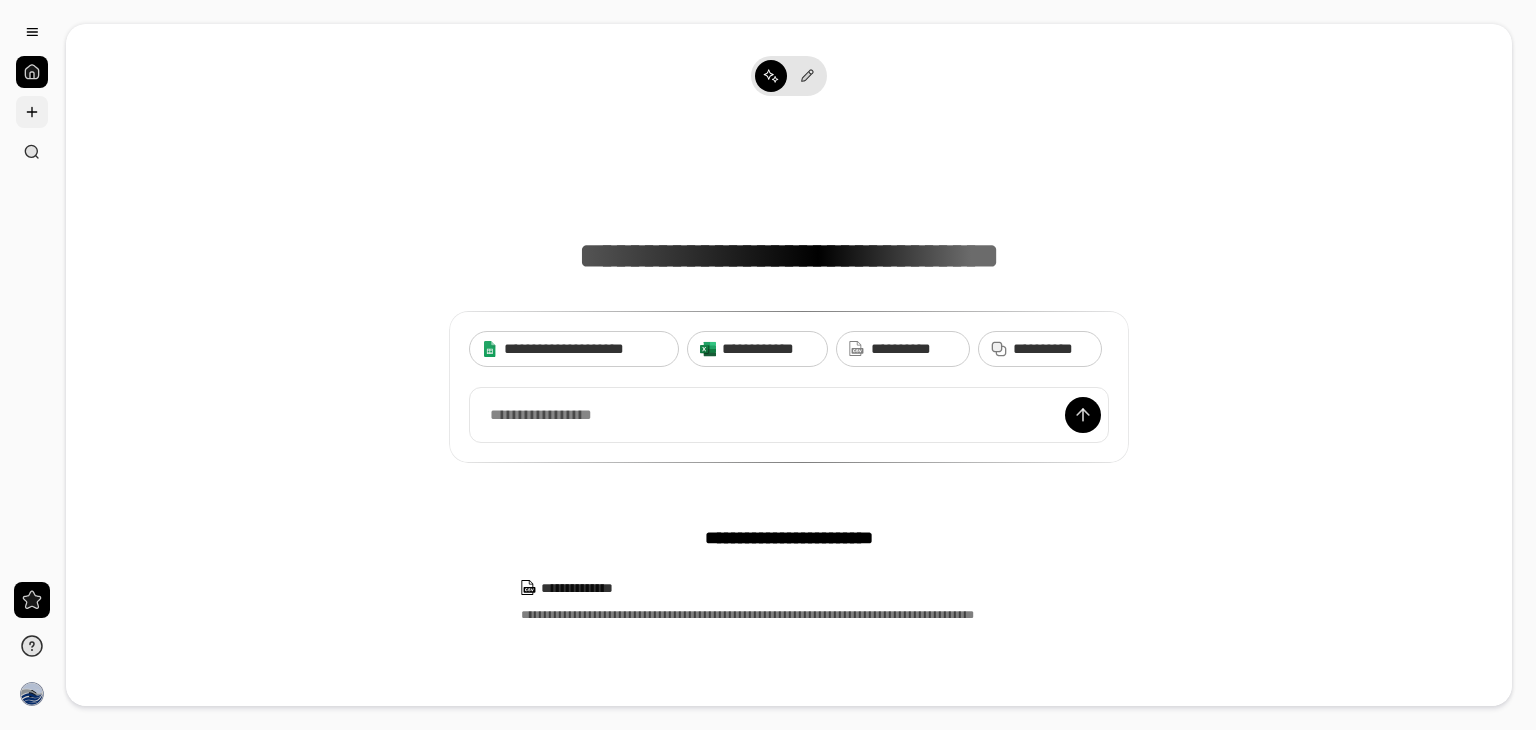 click at bounding box center (32, 112) 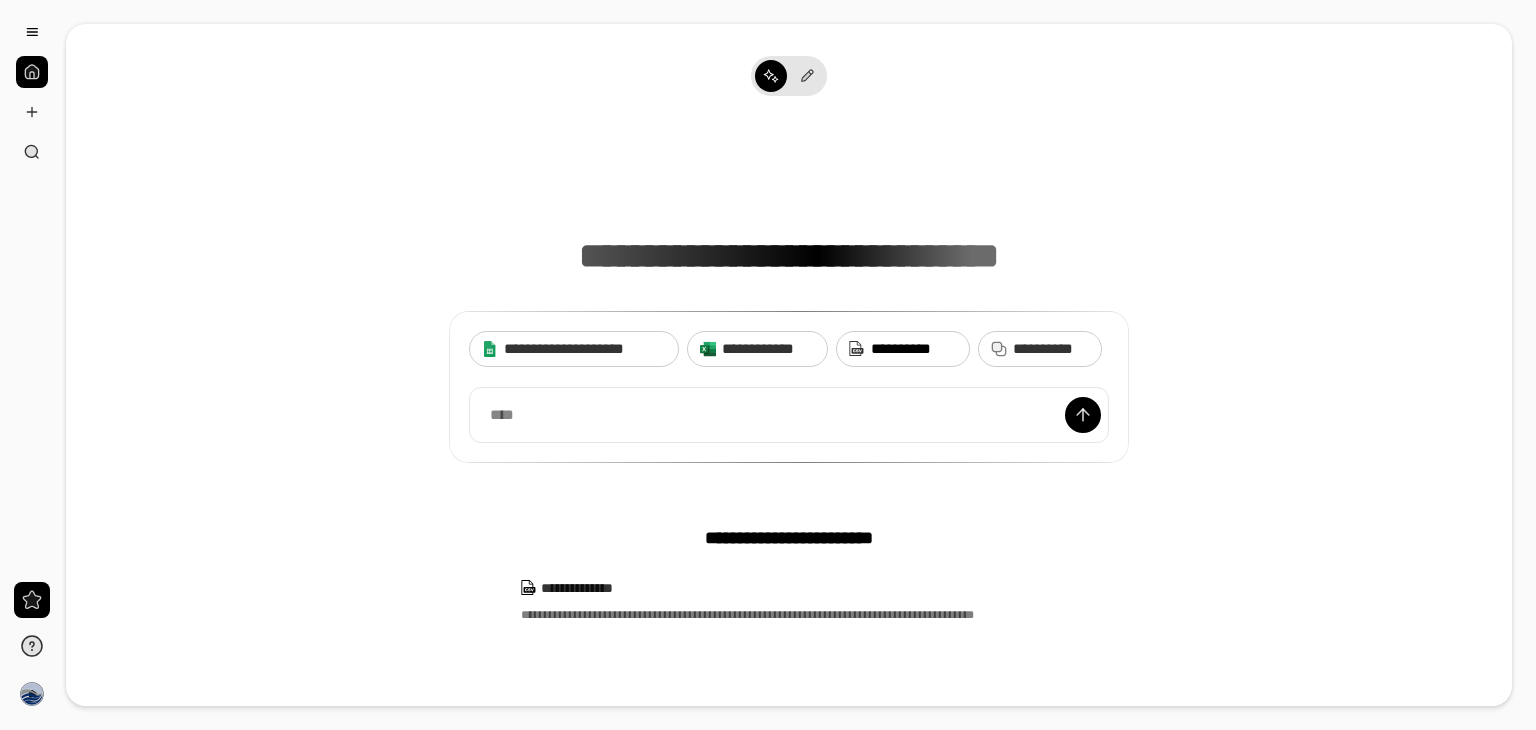 click on "**********" at bounding box center (914, 349) 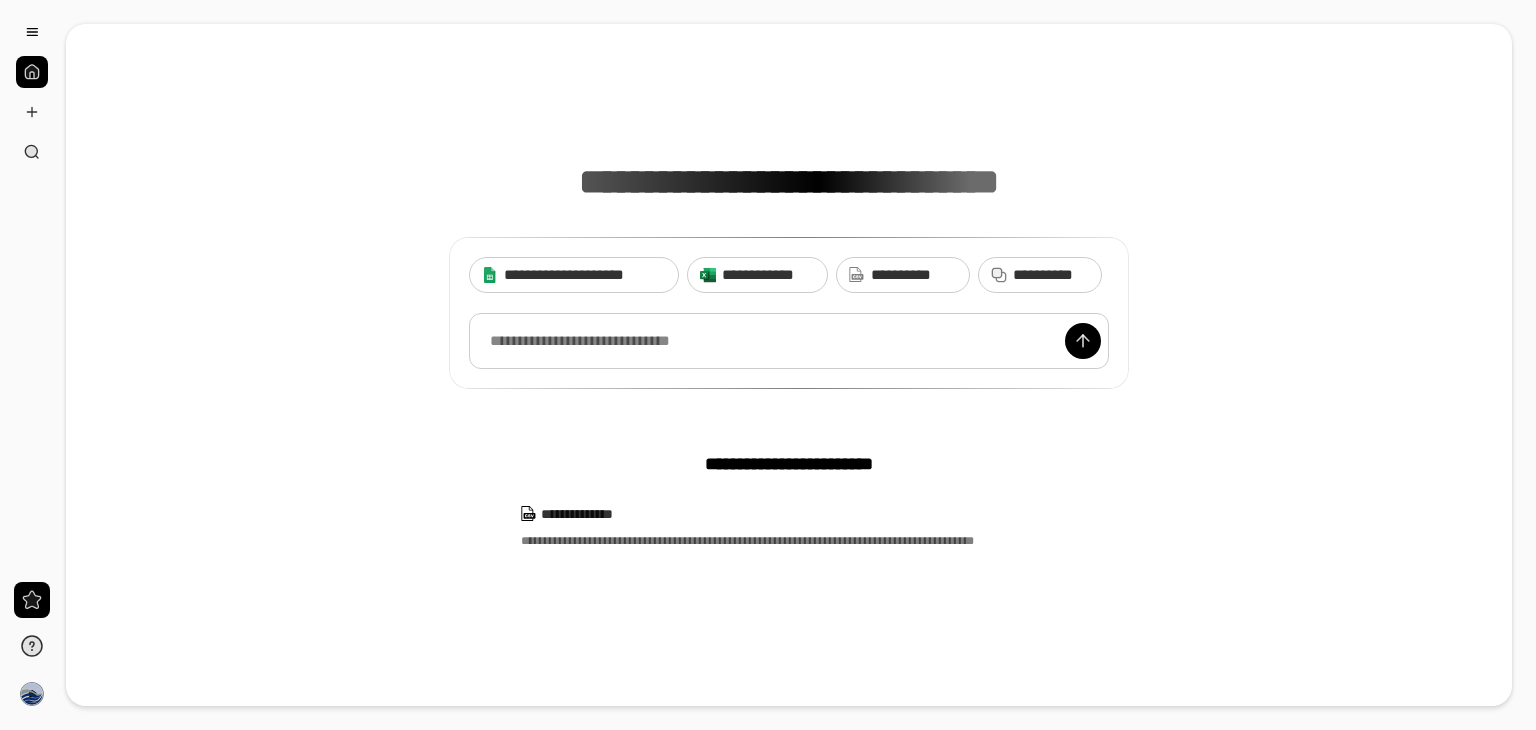 scroll, scrollTop: 0, scrollLeft: 0, axis: both 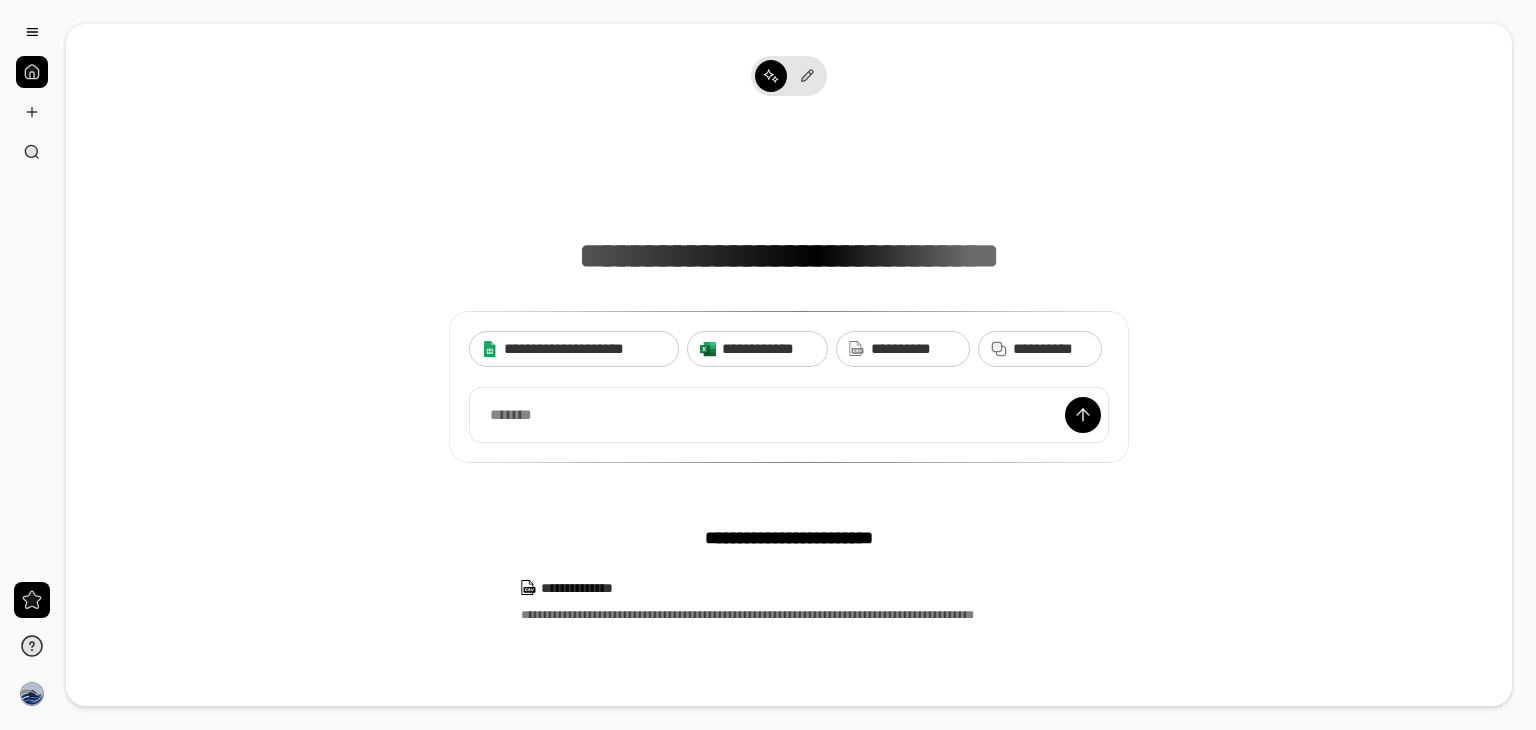 click at bounding box center (32, 72) 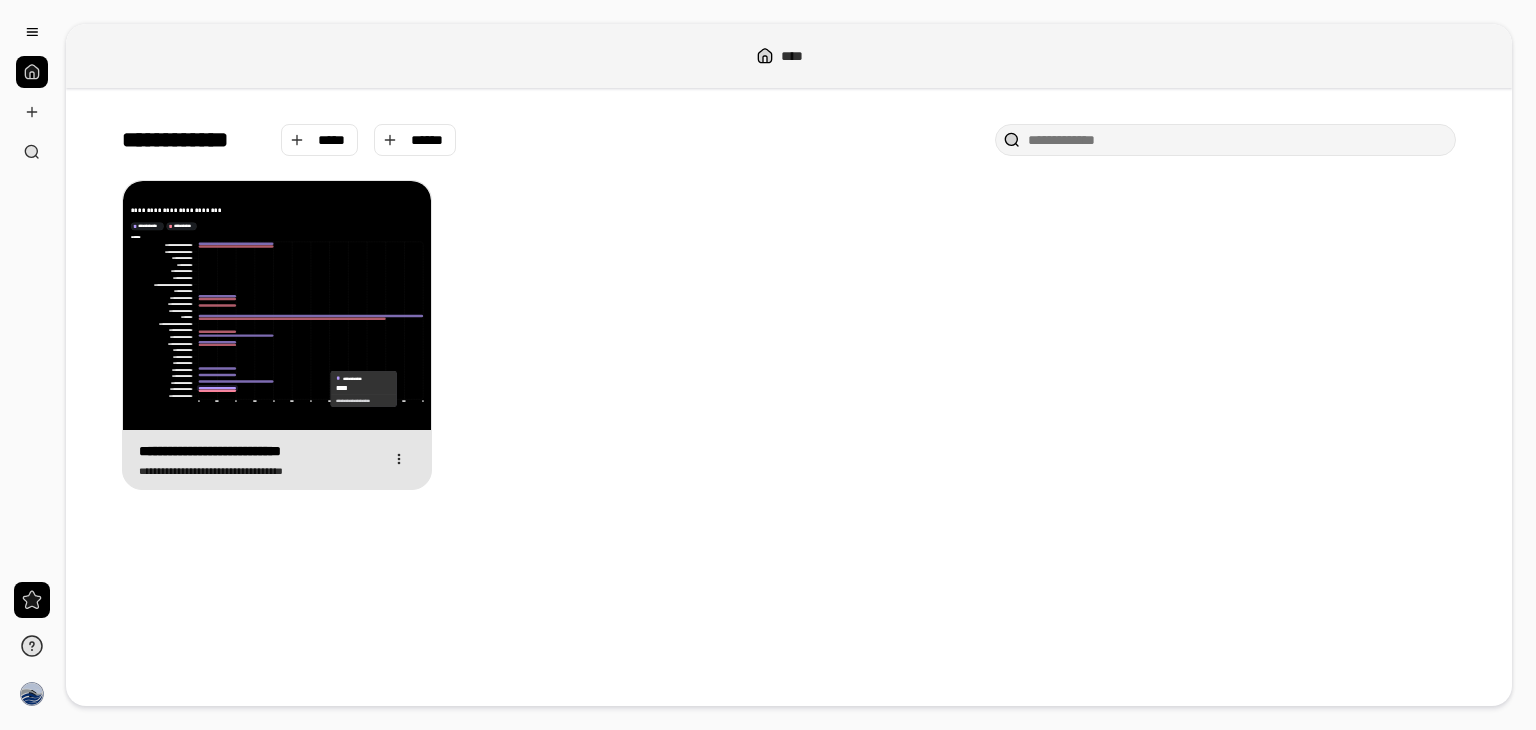 click 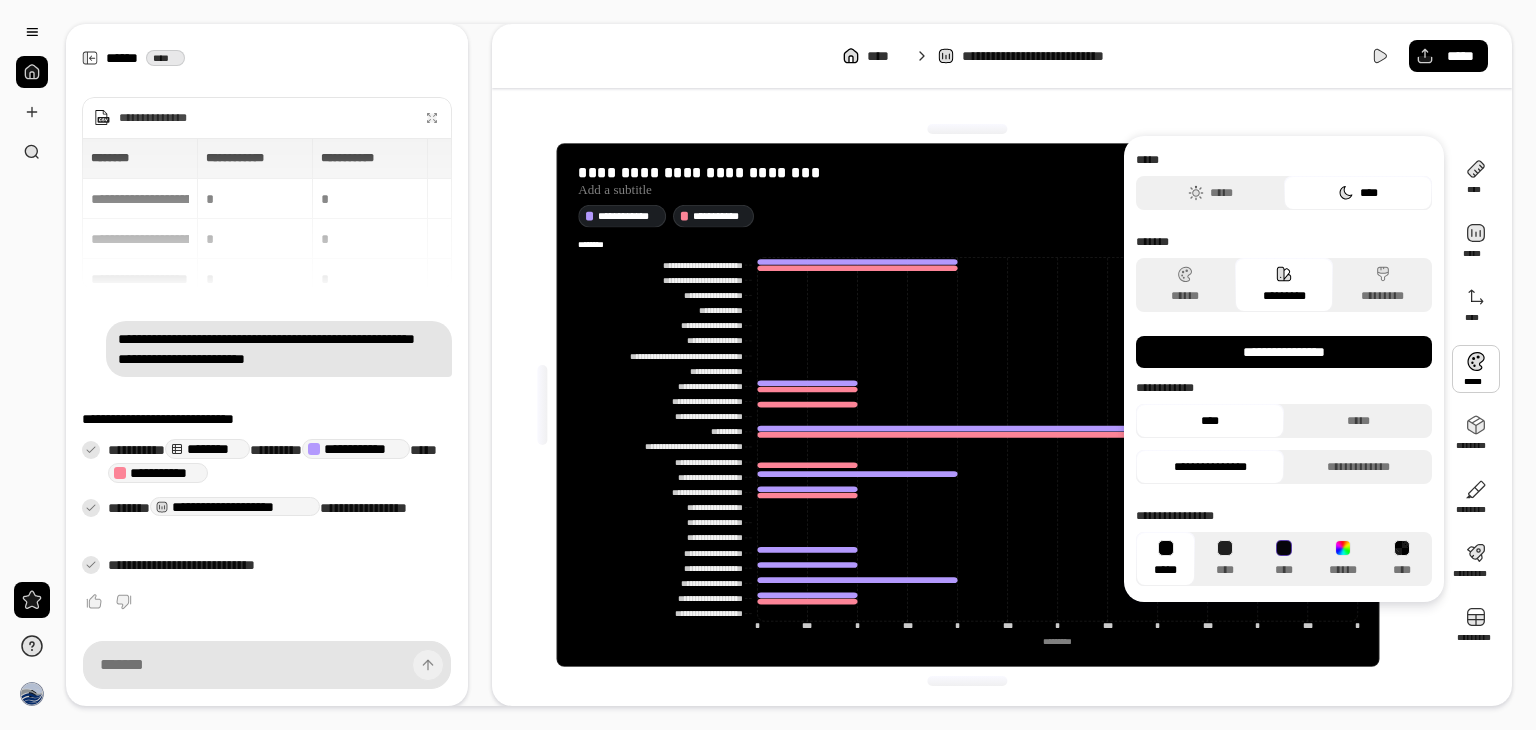 click at bounding box center (1476, 369) 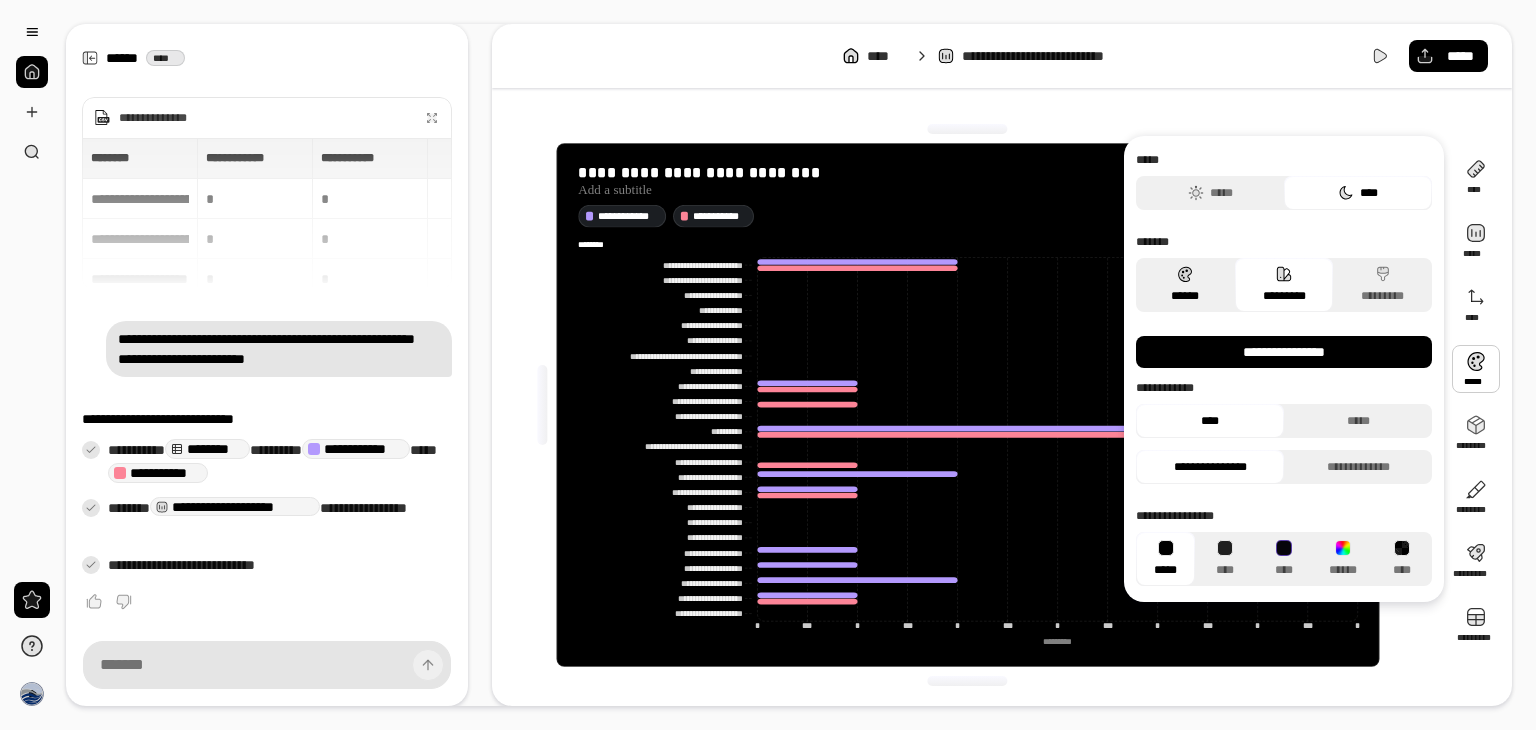 click on "******" at bounding box center [1185, 285] 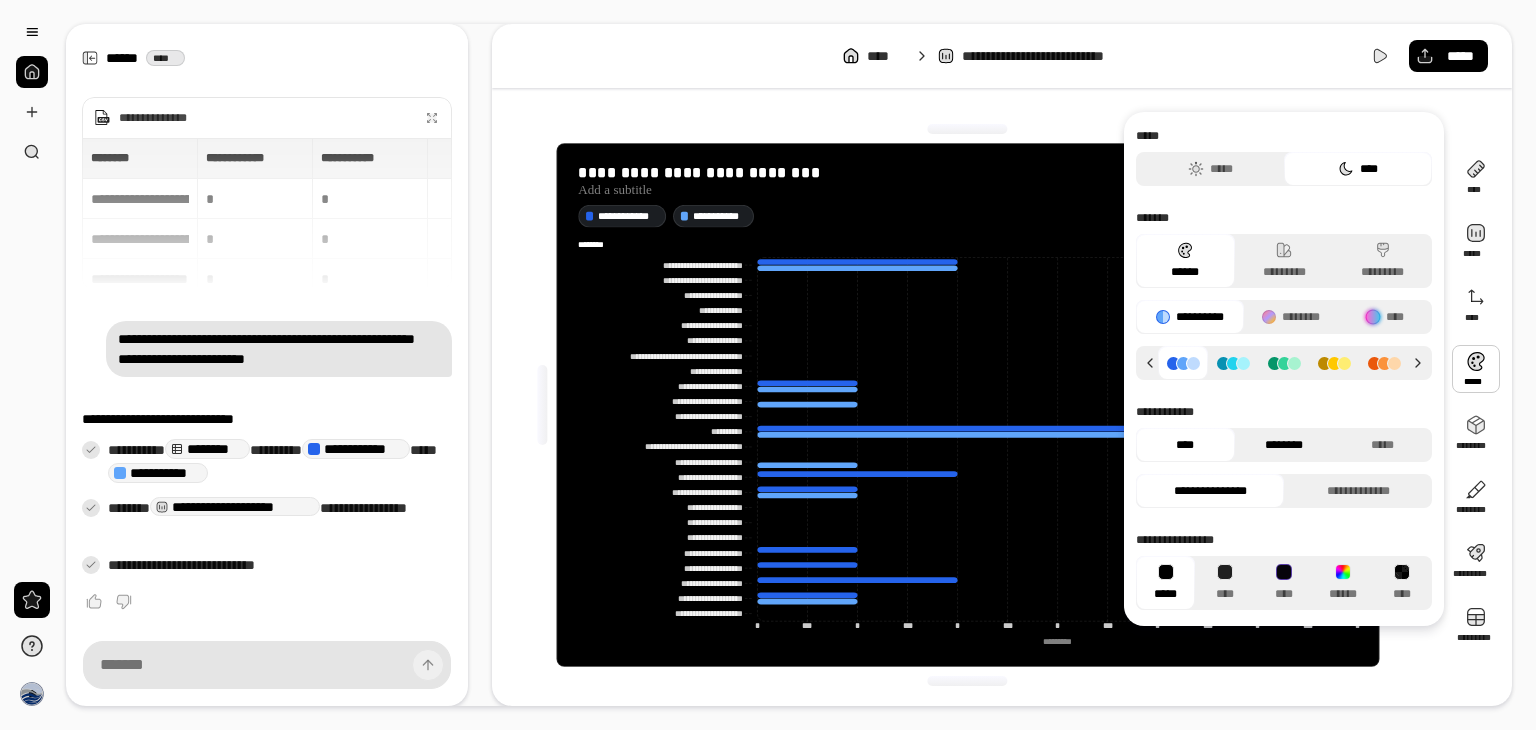 click on "********" at bounding box center (1284, 445) 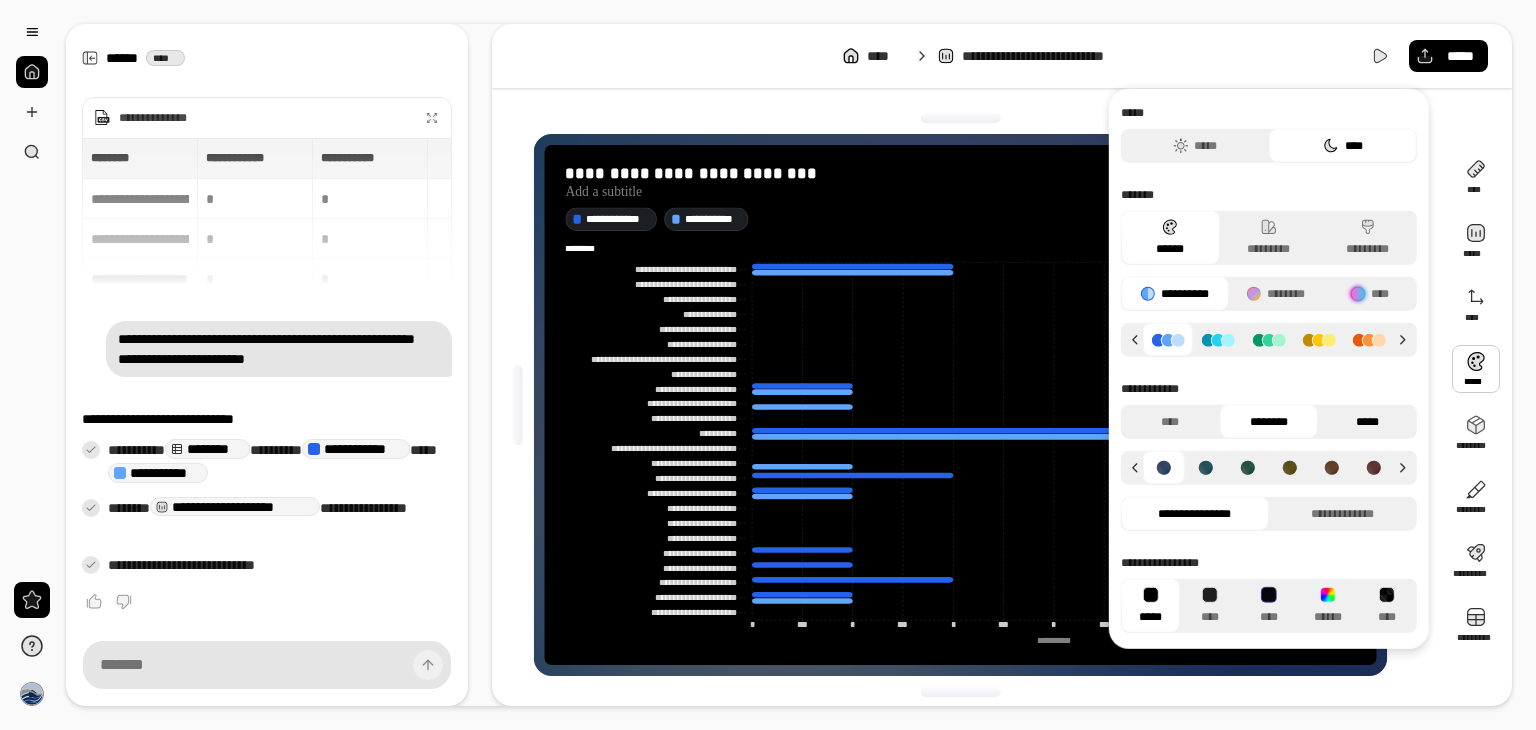 click on "*****" at bounding box center (1367, 422) 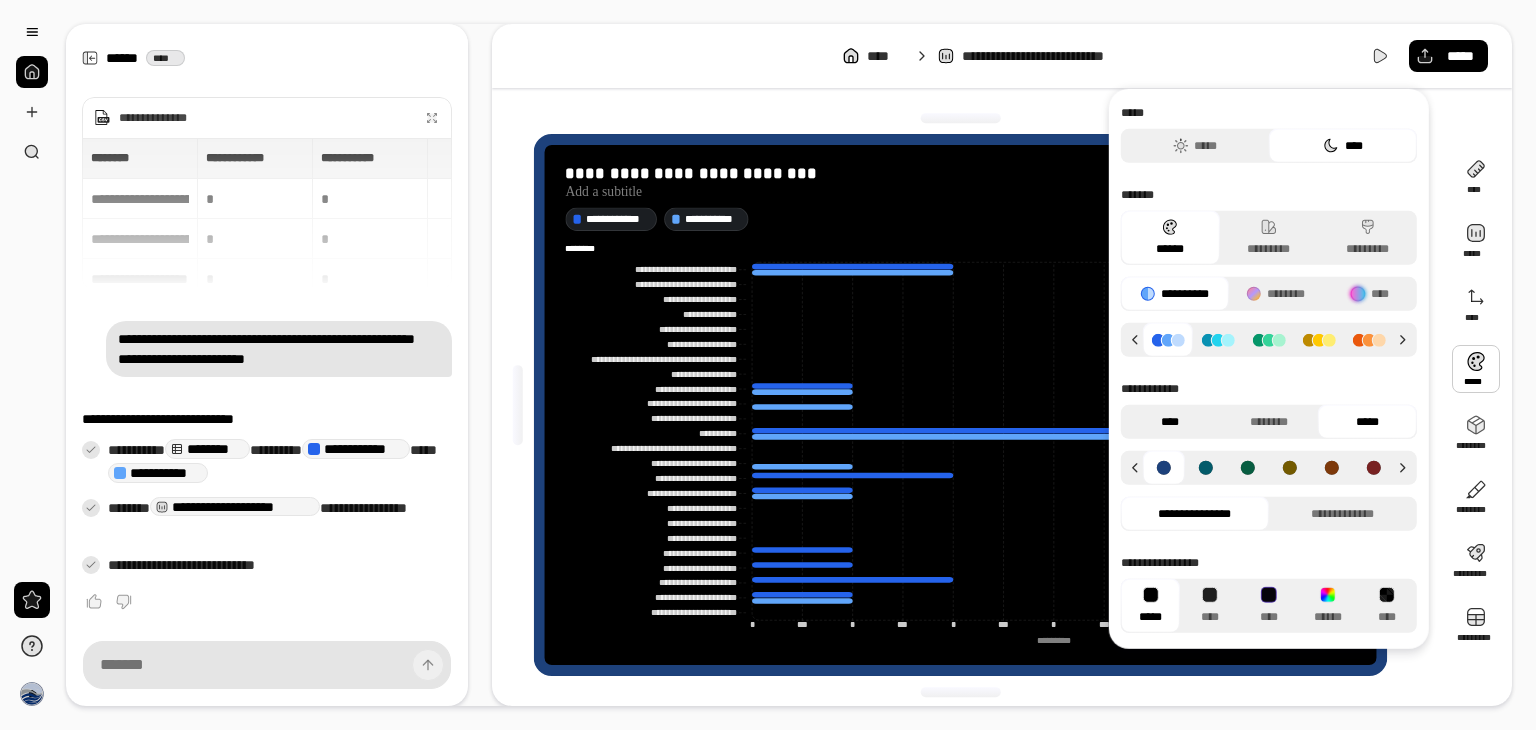 click on "****" at bounding box center (1170, 422) 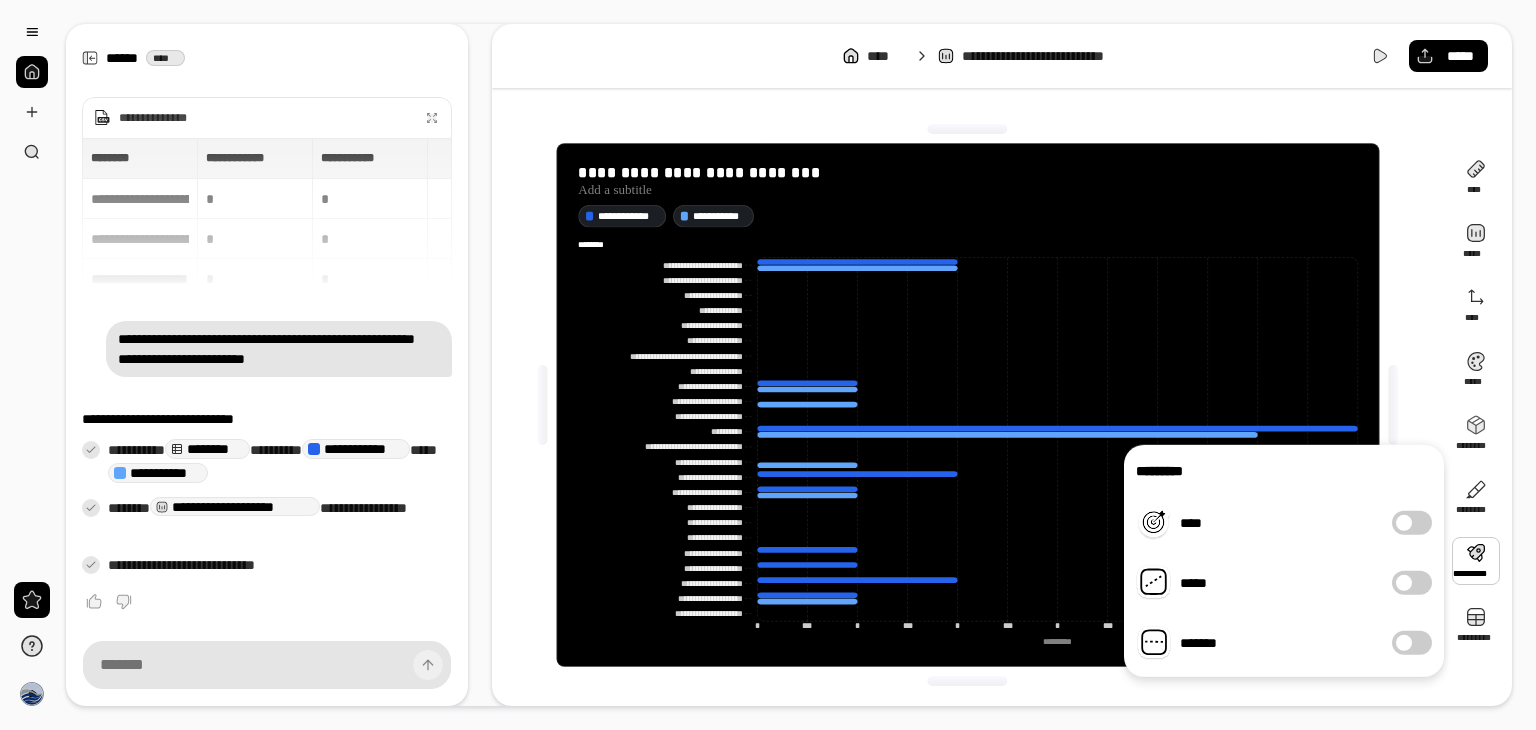 click at bounding box center [1404, 583] 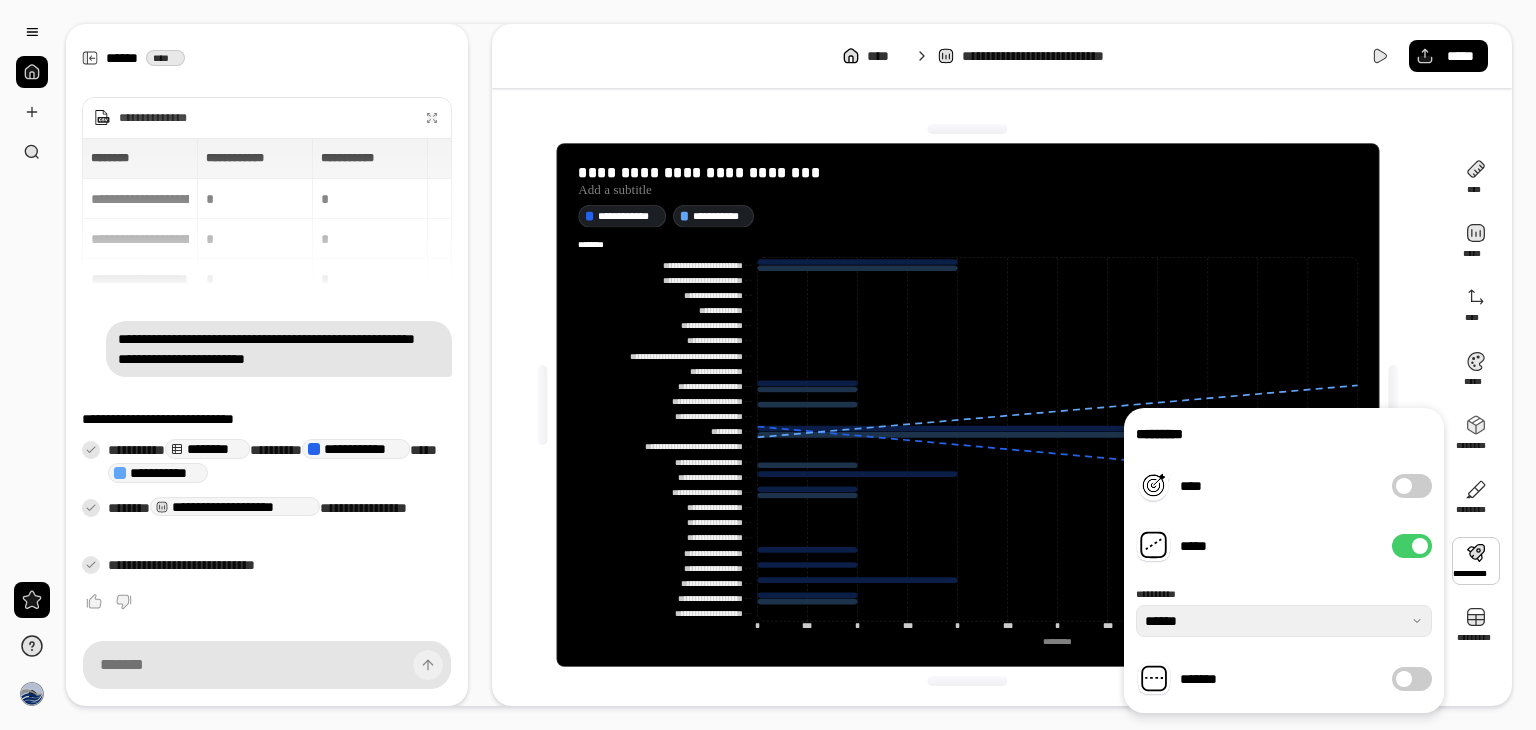 click at bounding box center [1420, 546] 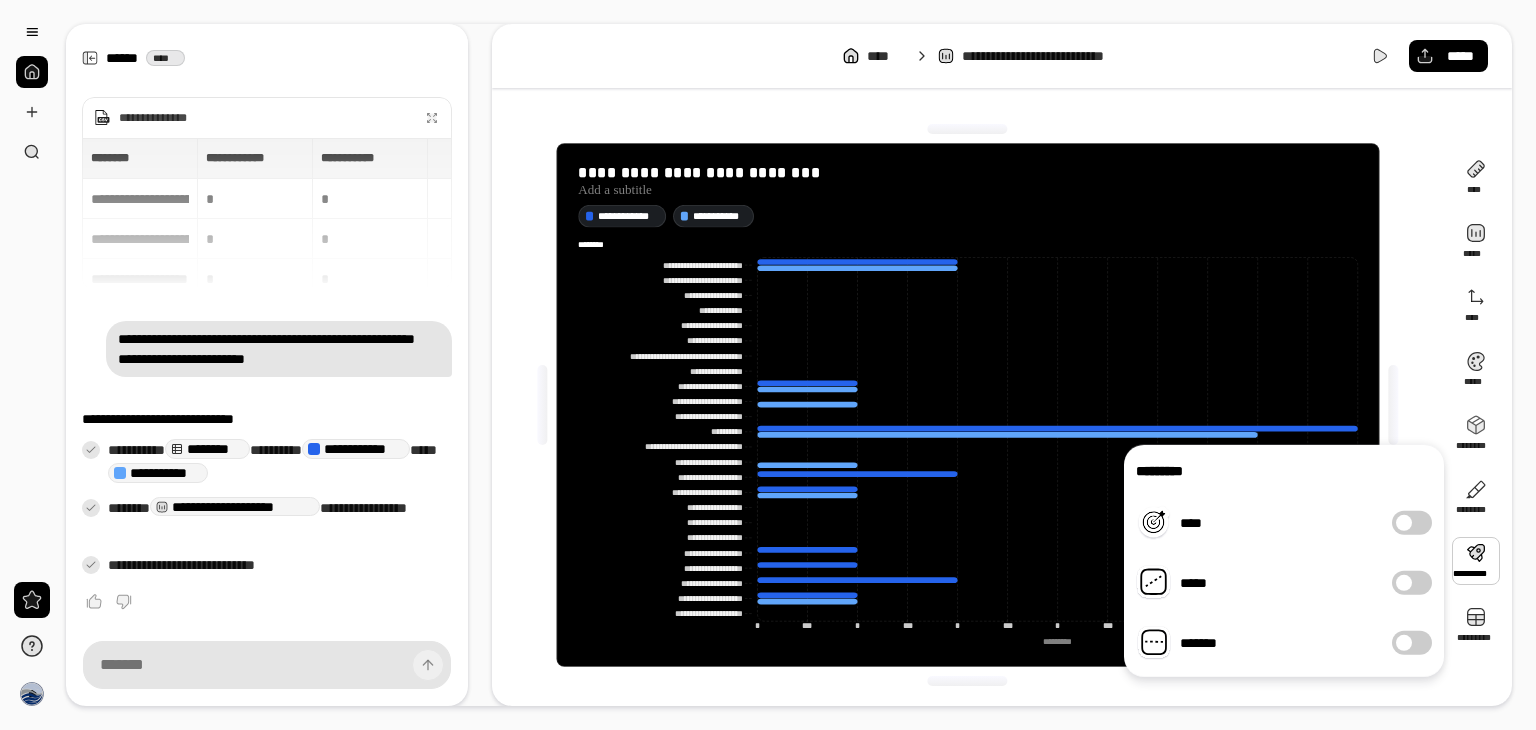 click on "****" at bounding box center (1412, 523) 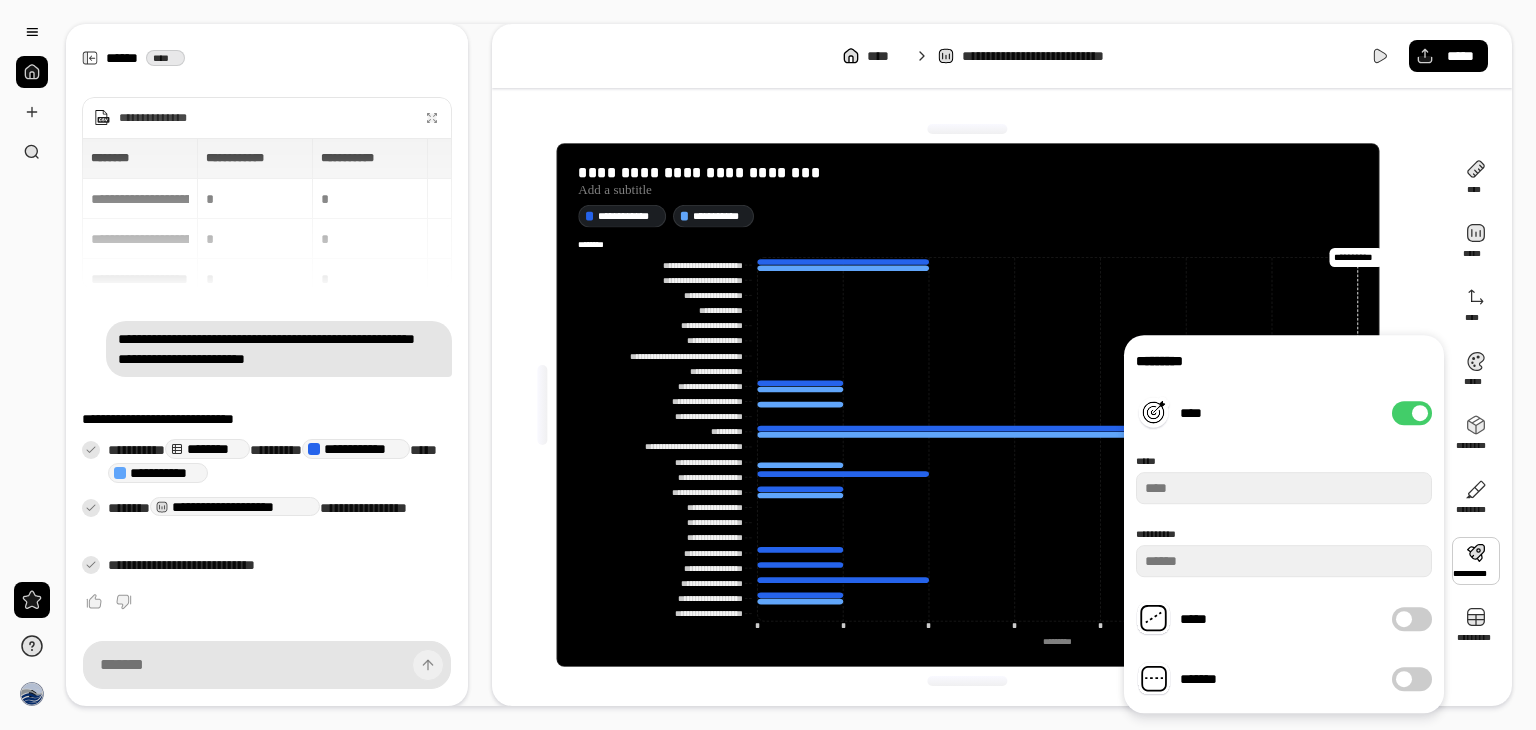 click at bounding box center [1420, 413] 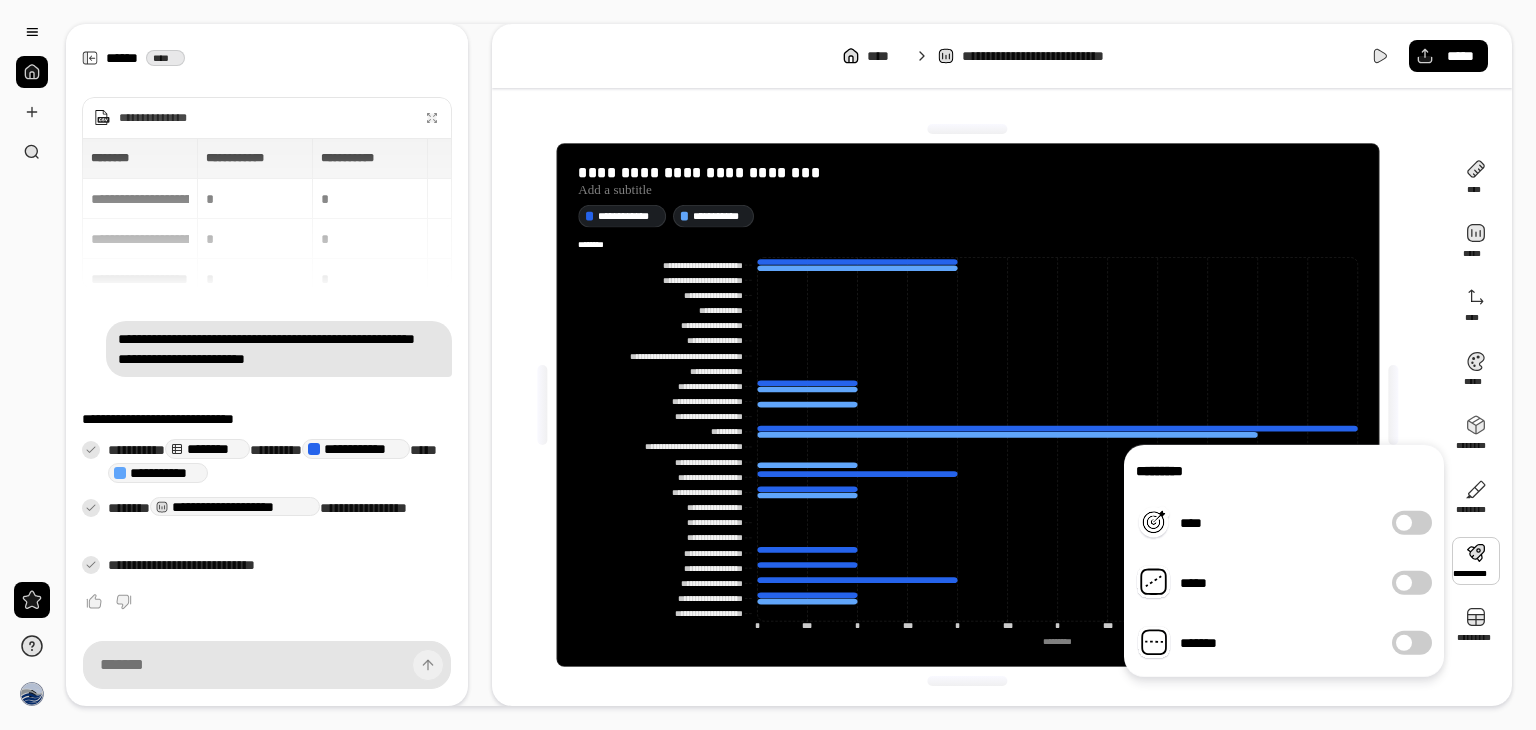click on "*******" at bounding box center (1412, 643) 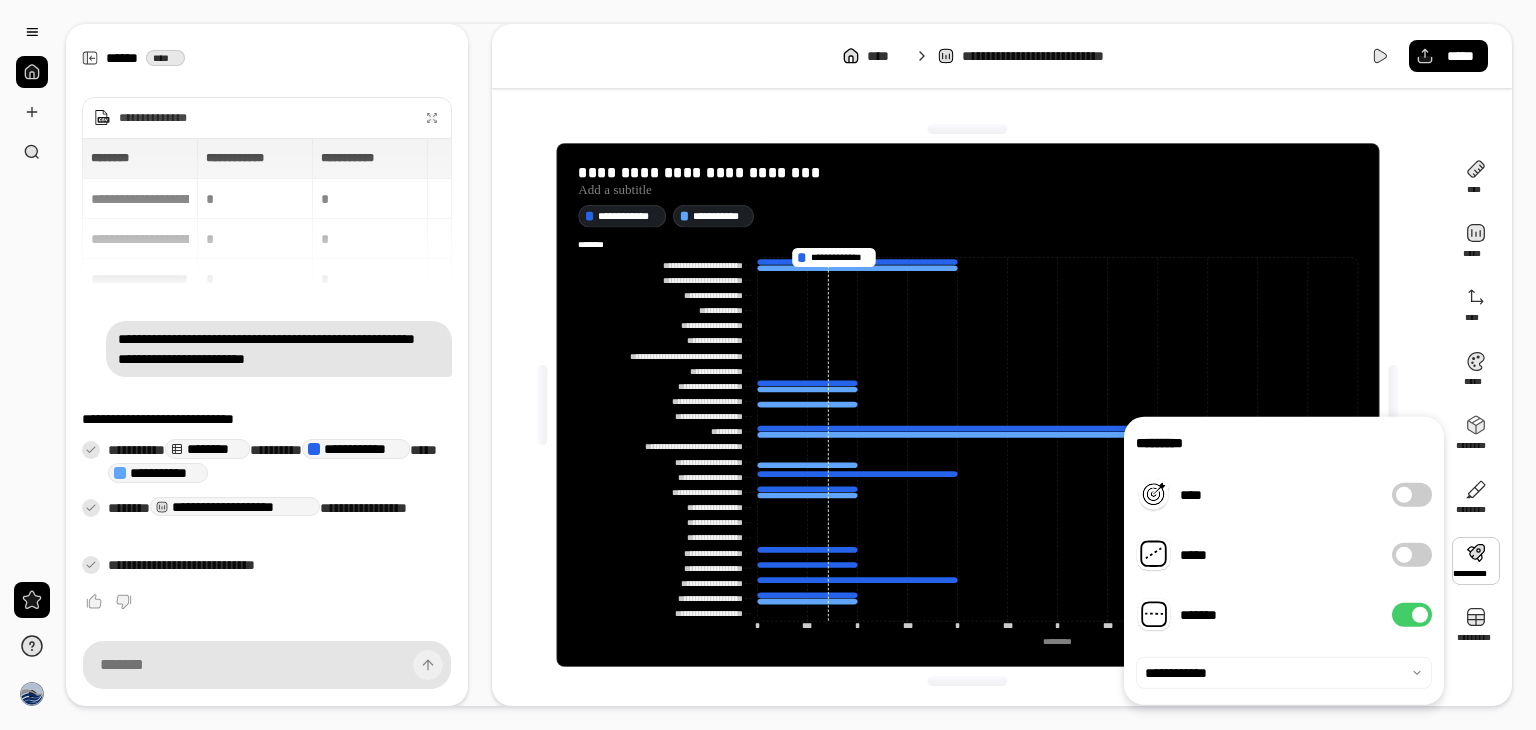 click on "*******" at bounding box center [1412, 615] 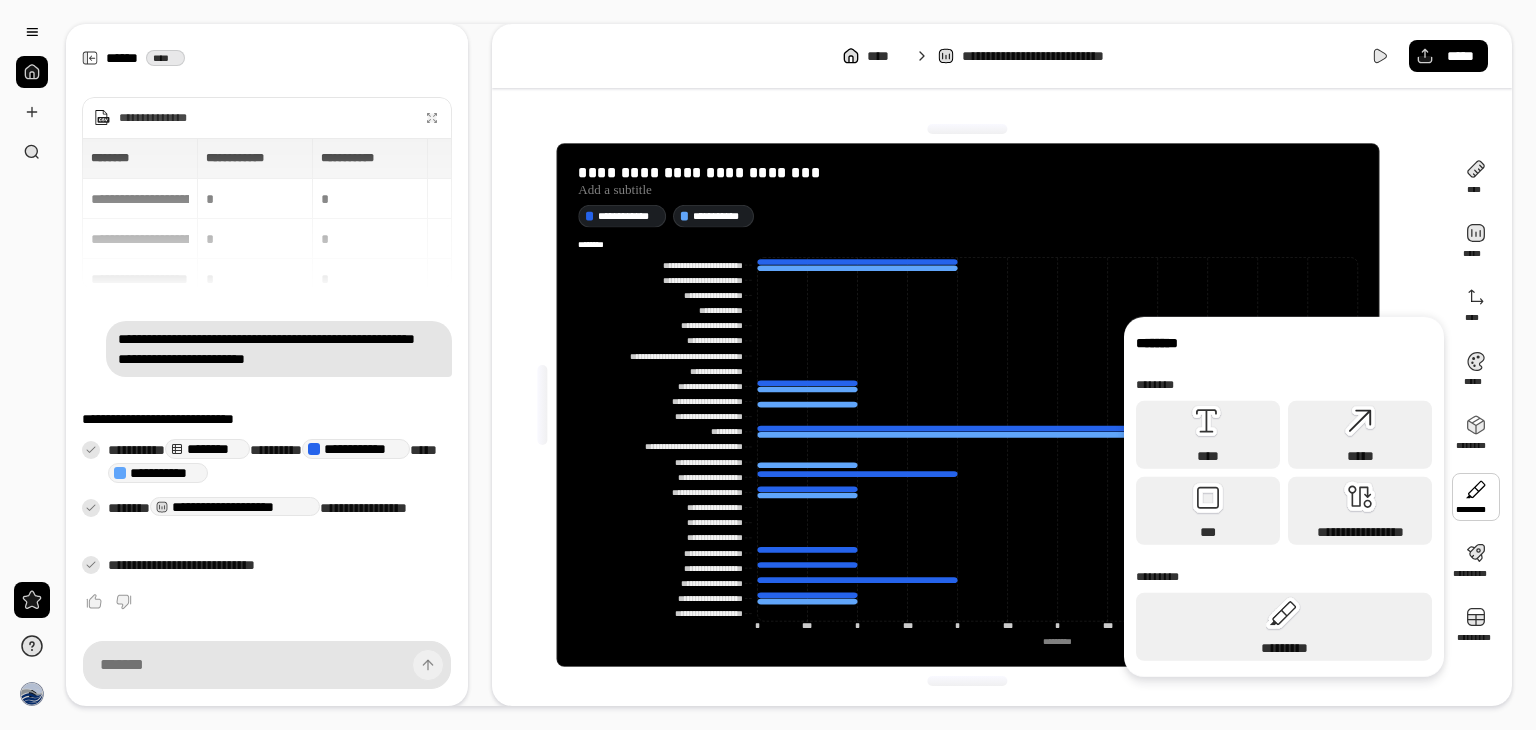 click at bounding box center [1476, 497] 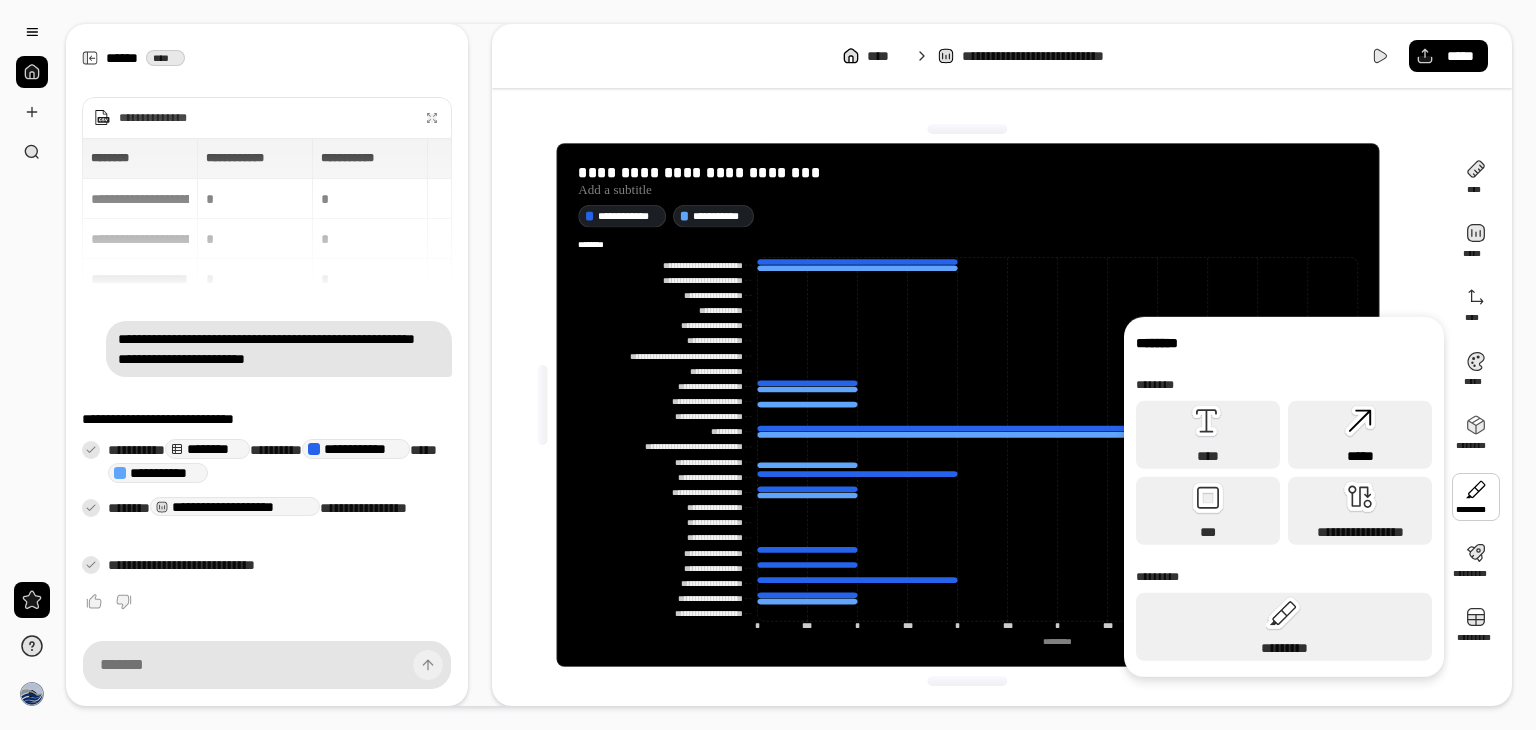 click on "*****" at bounding box center [1360, 456] 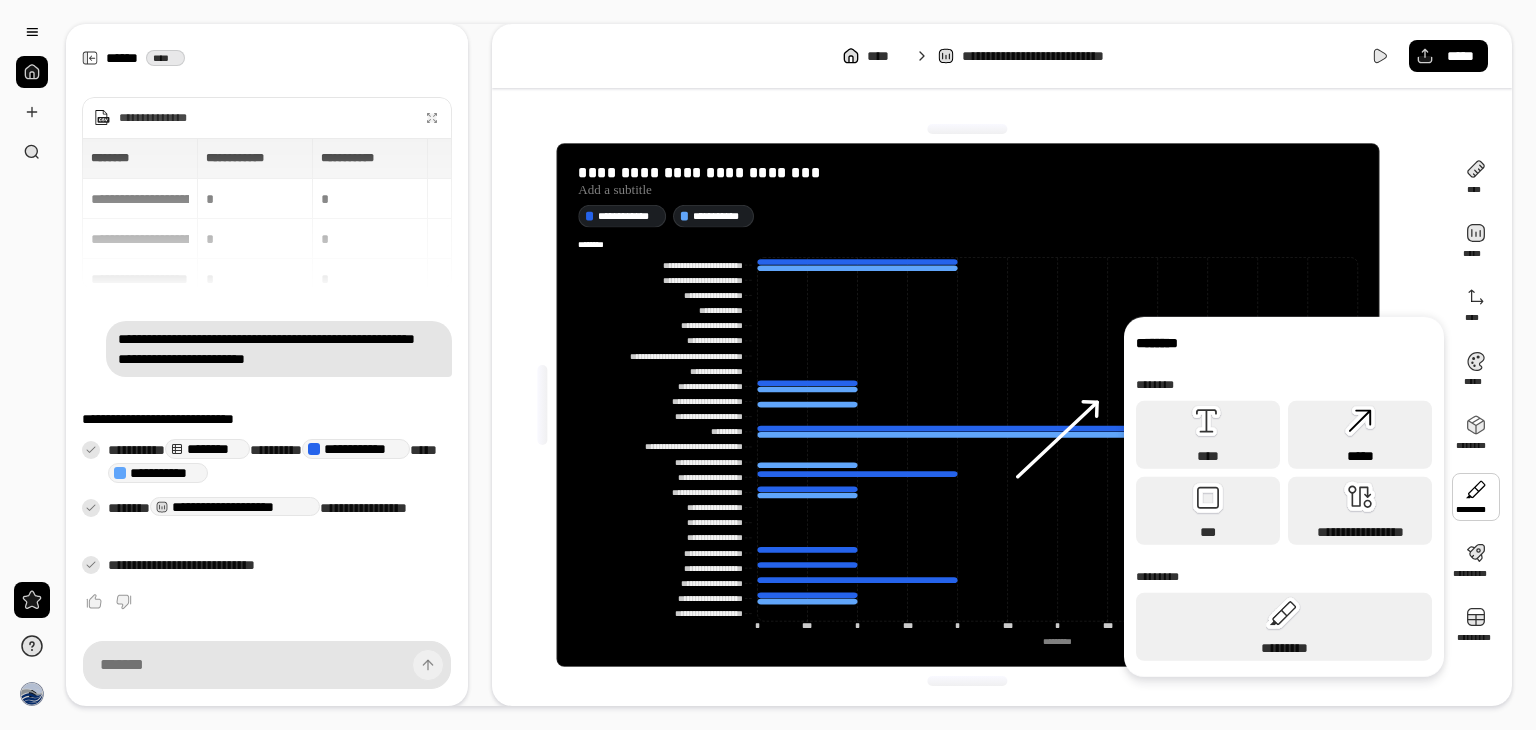 click on "*****" at bounding box center [1360, 456] 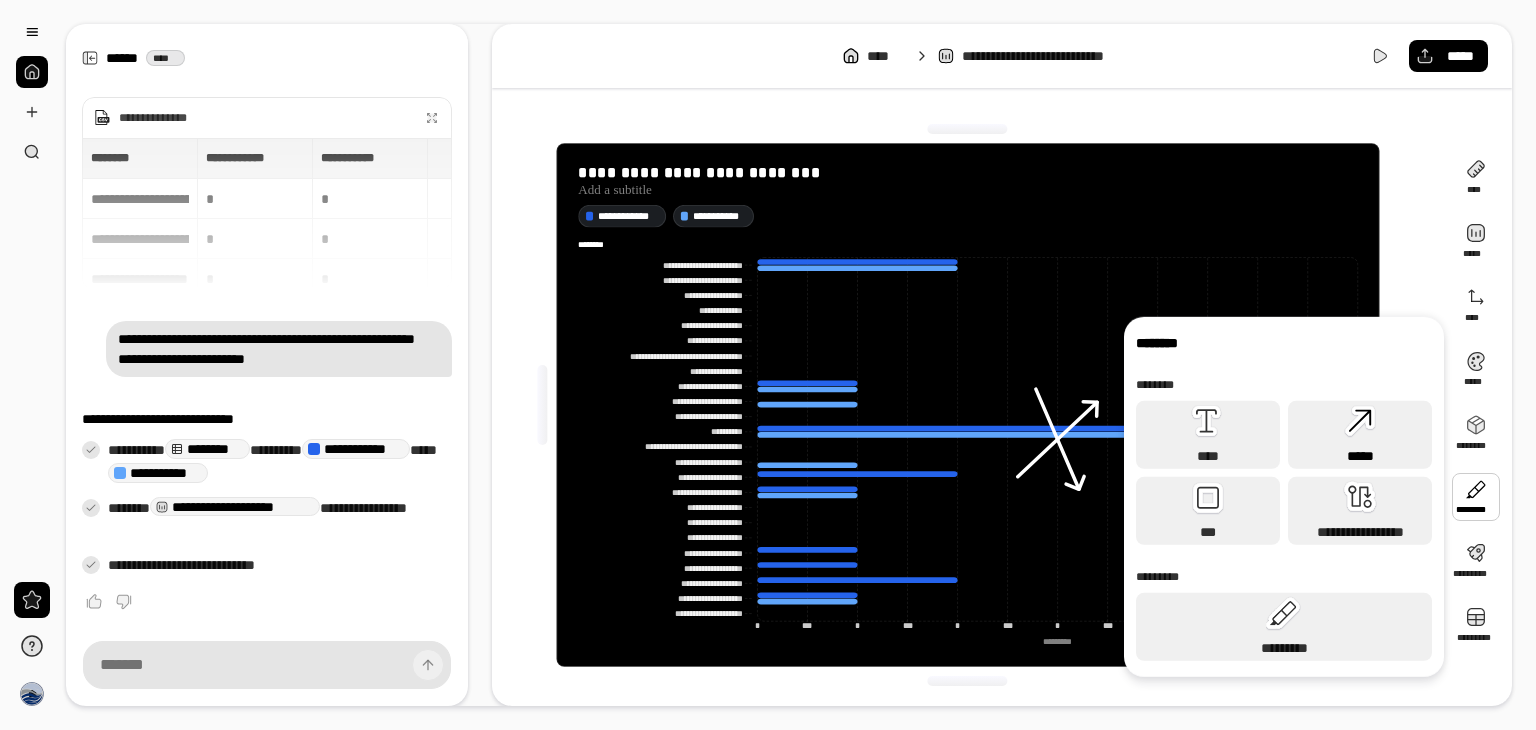 click on "*****" at bounding box center [1360, 456] 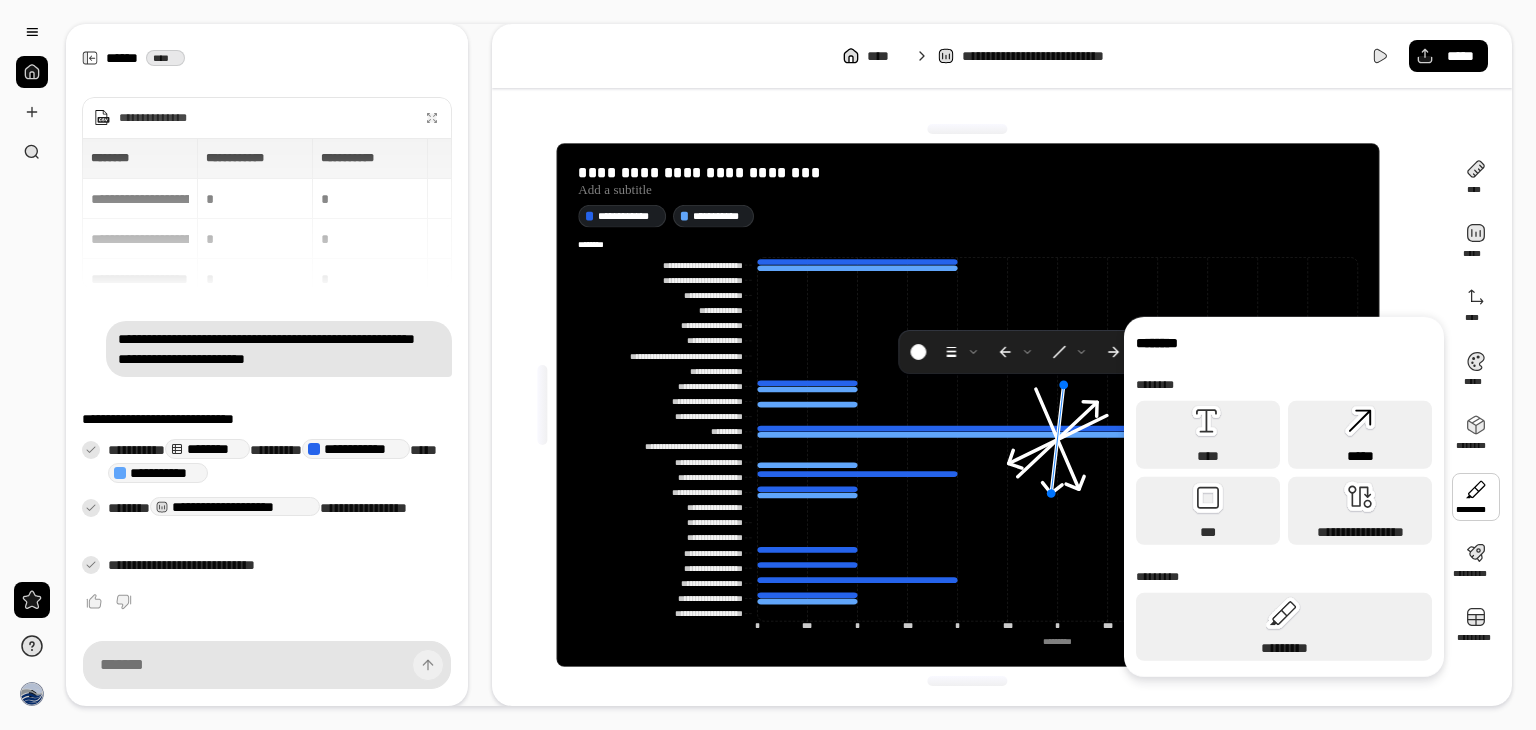 click on "*****" at bounding box center (1360, 456) 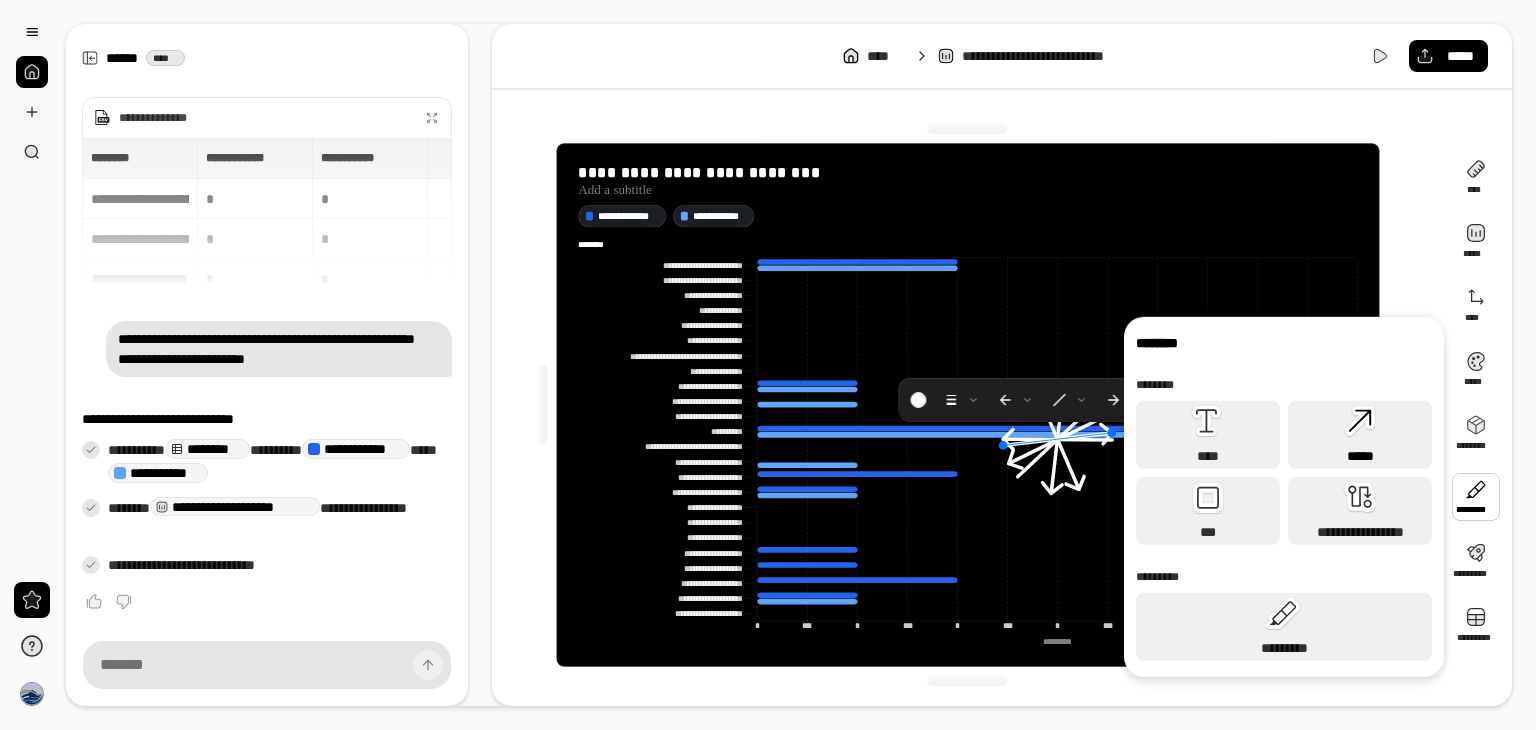 click on "*****" at bounding box center (1360, 456) 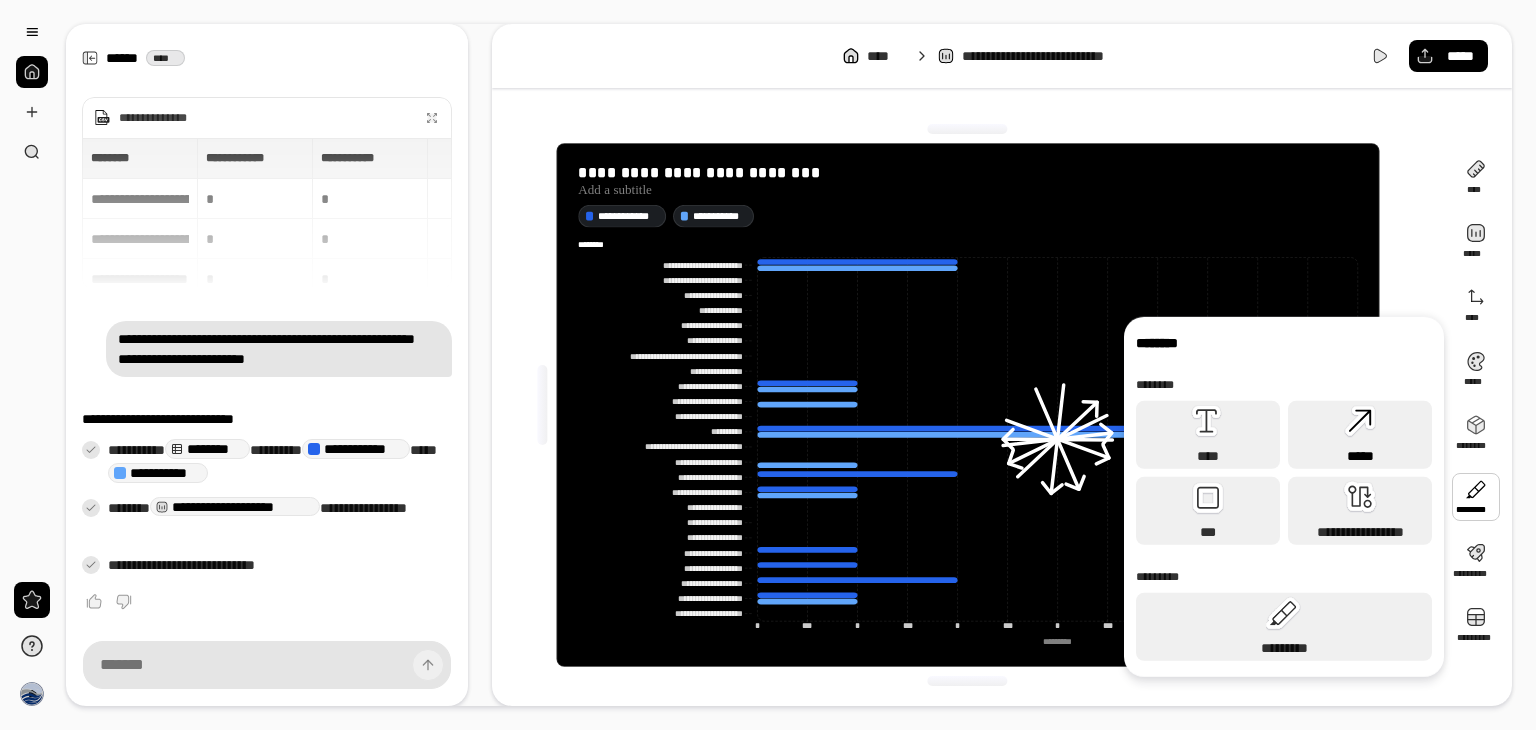 click on "*****" at bounding box center [1360, 456] 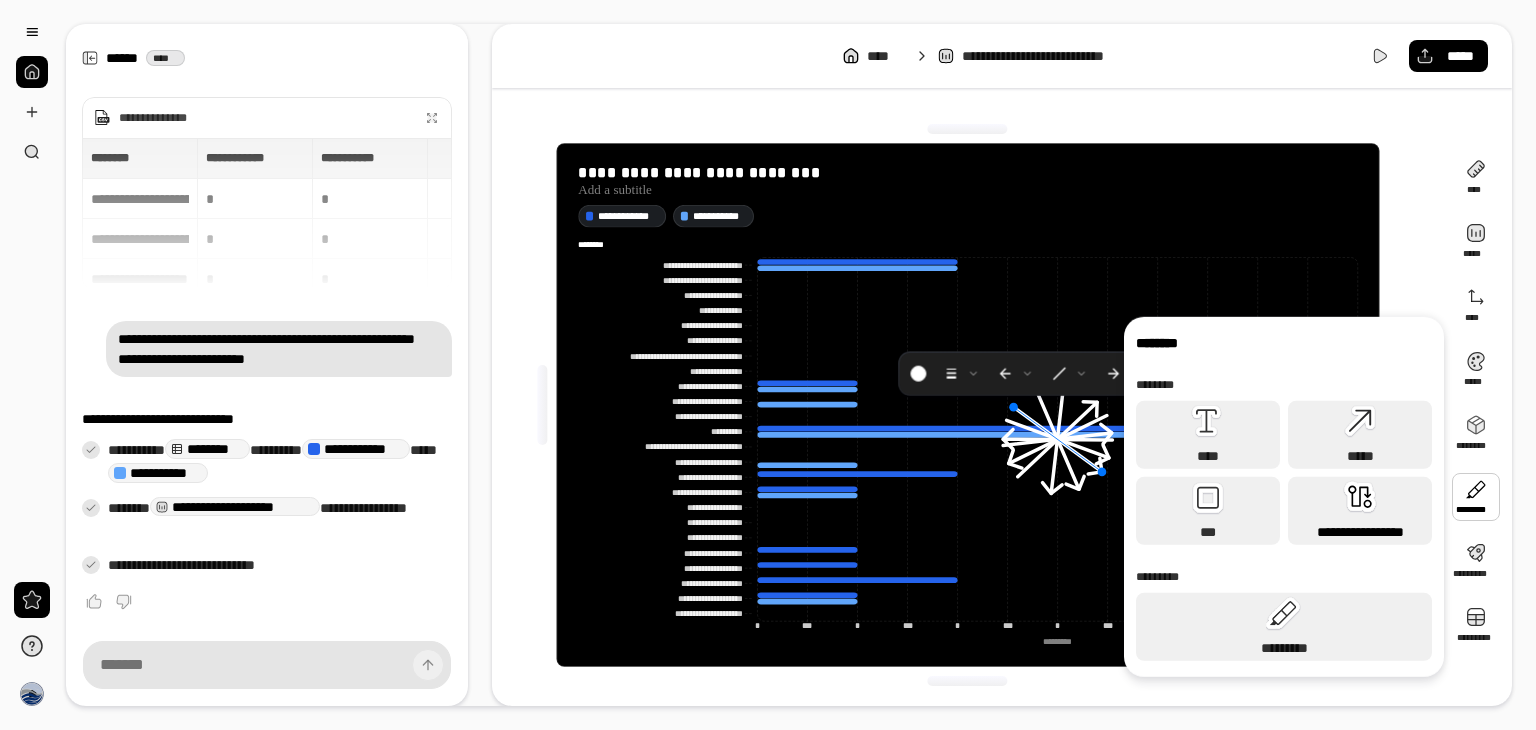 click on "**********" at bounding box center [1360, 511] 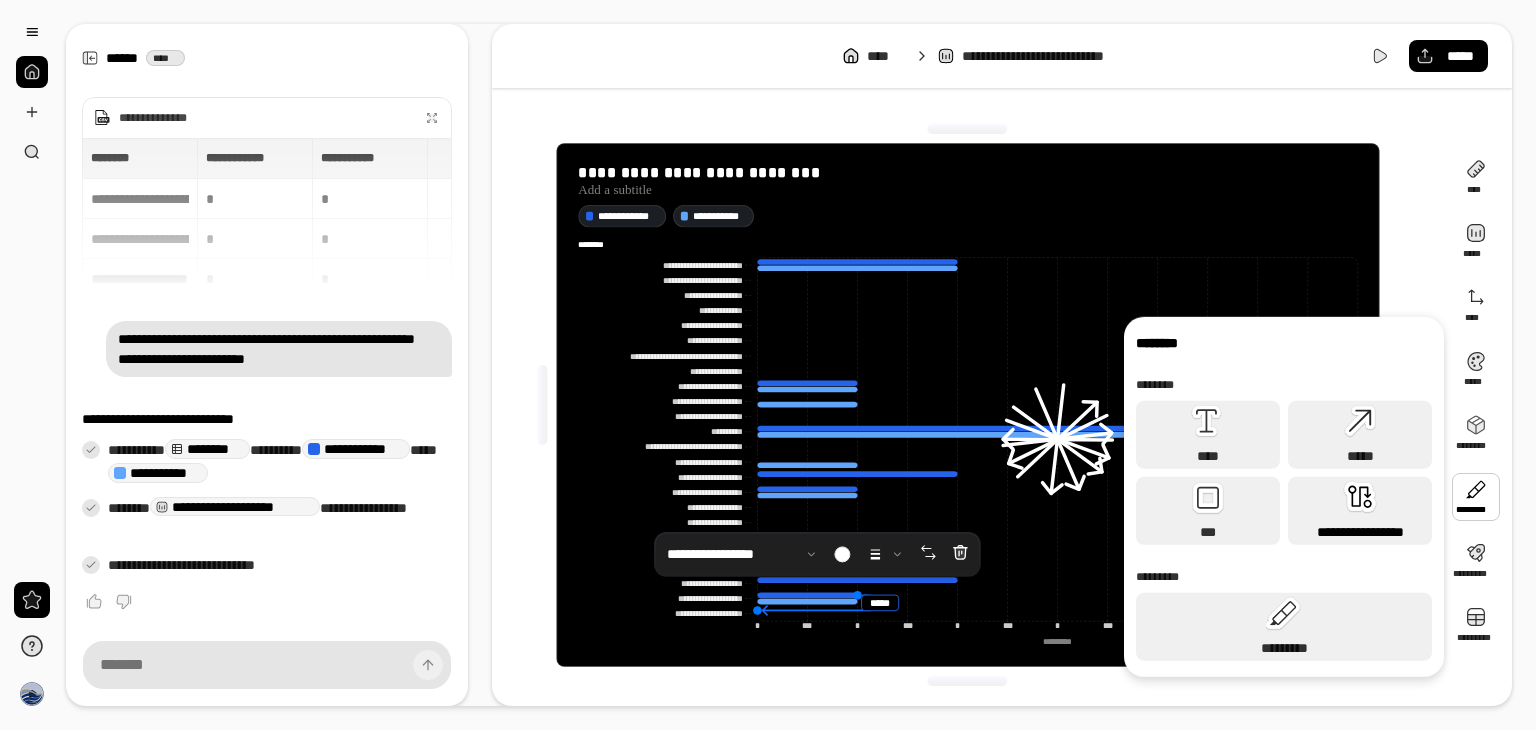 click on "**********" at bounding box center [1360, 511] 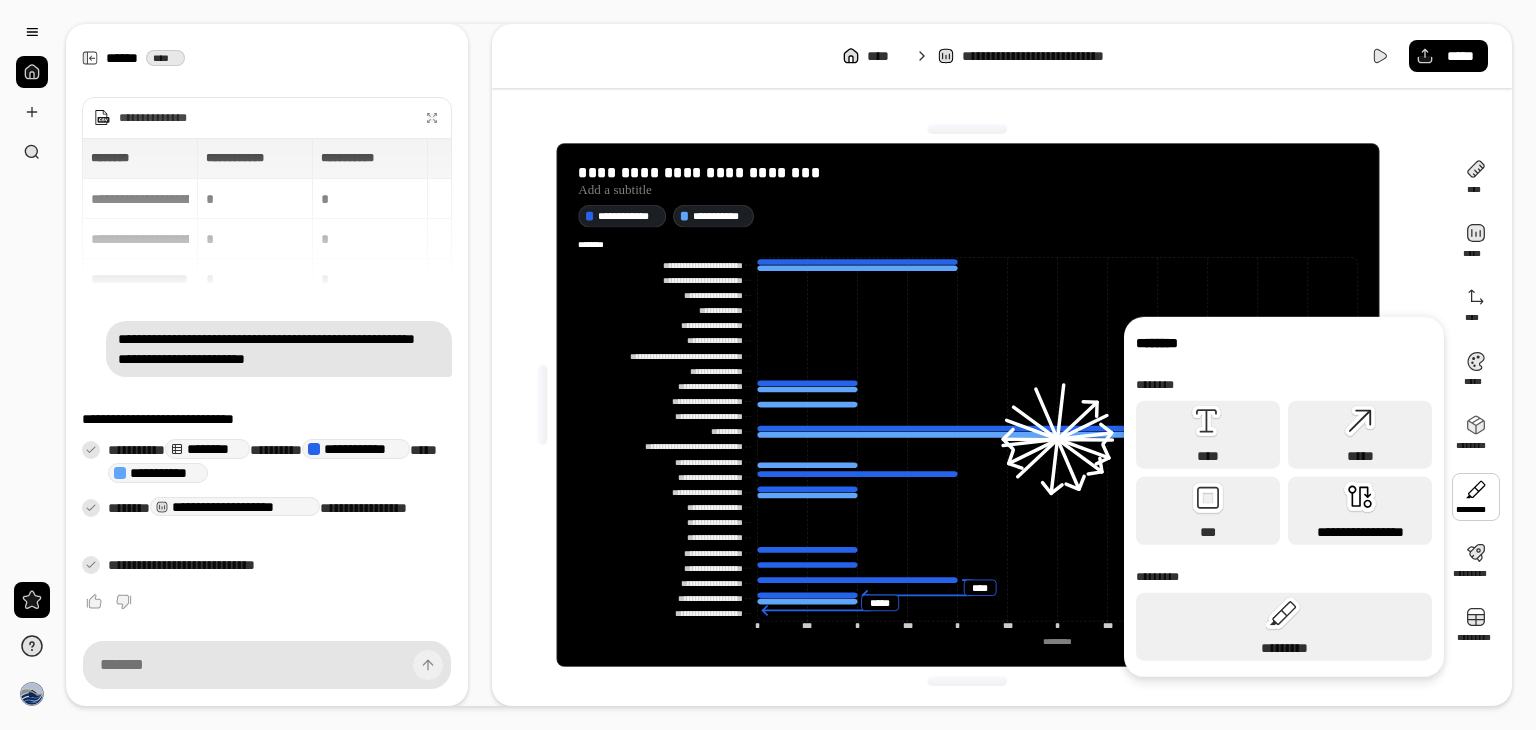 click on "**********" at bounding box center [1360, 511] 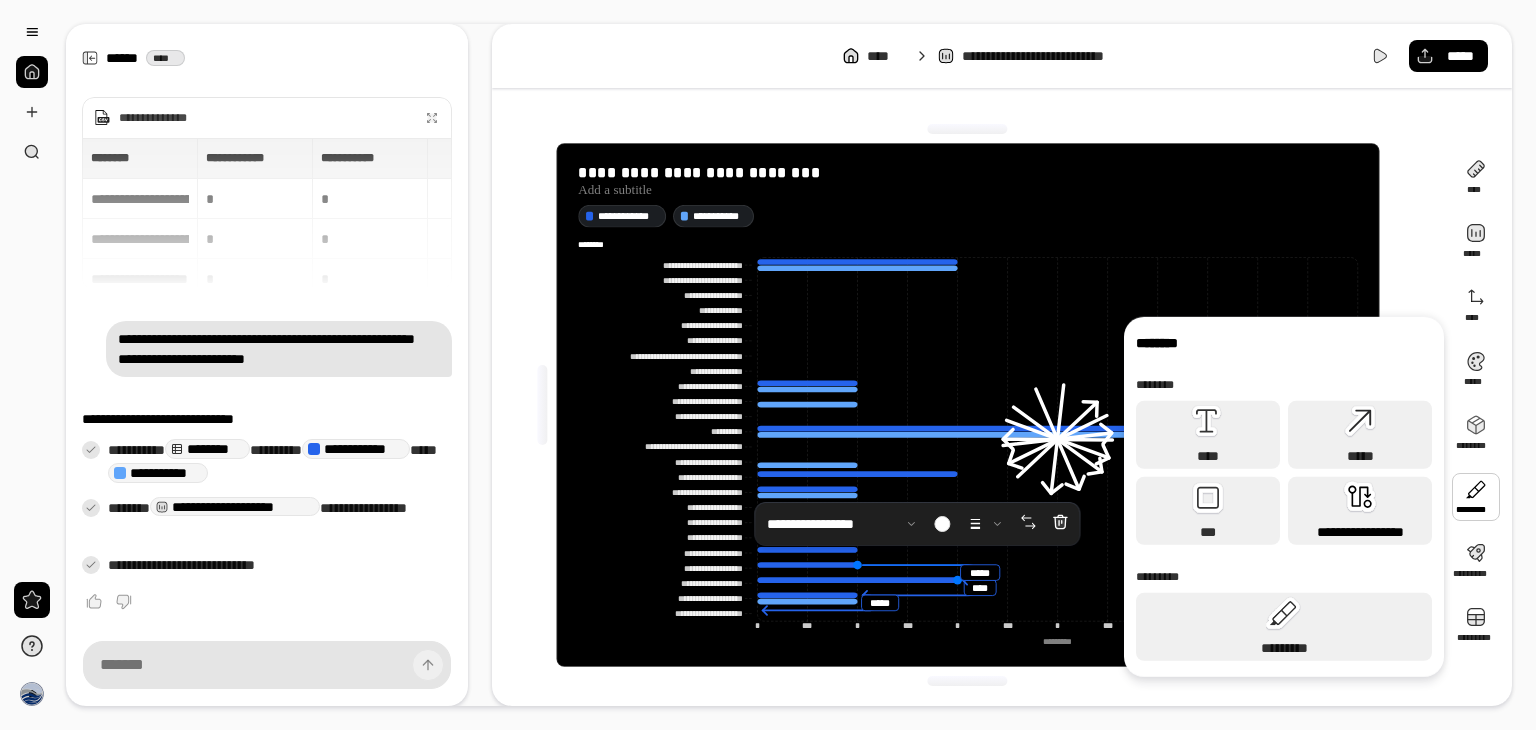 click on "**********" at bounding box center [1360, 511] 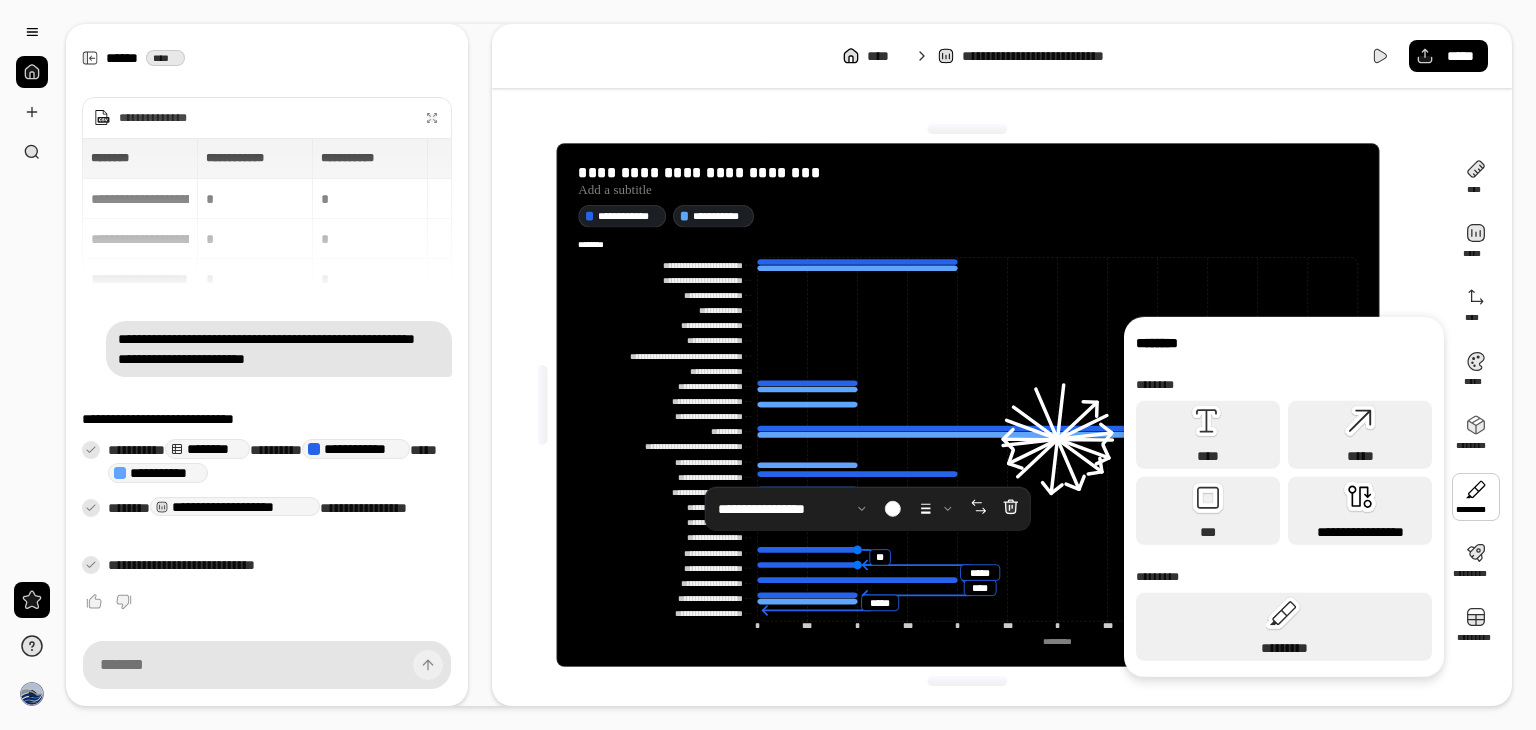 click on "**********" at bounding box center [1360, 511] 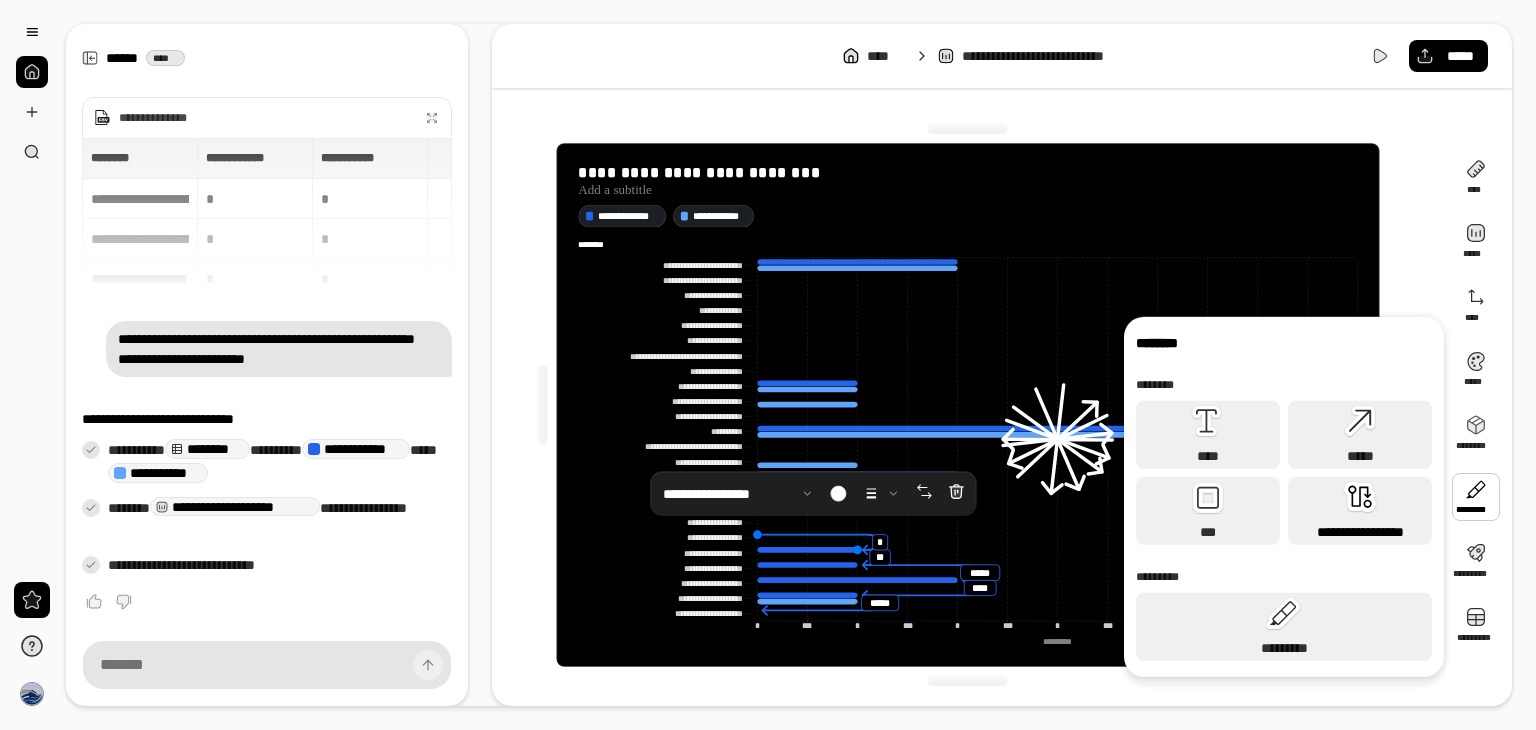 click 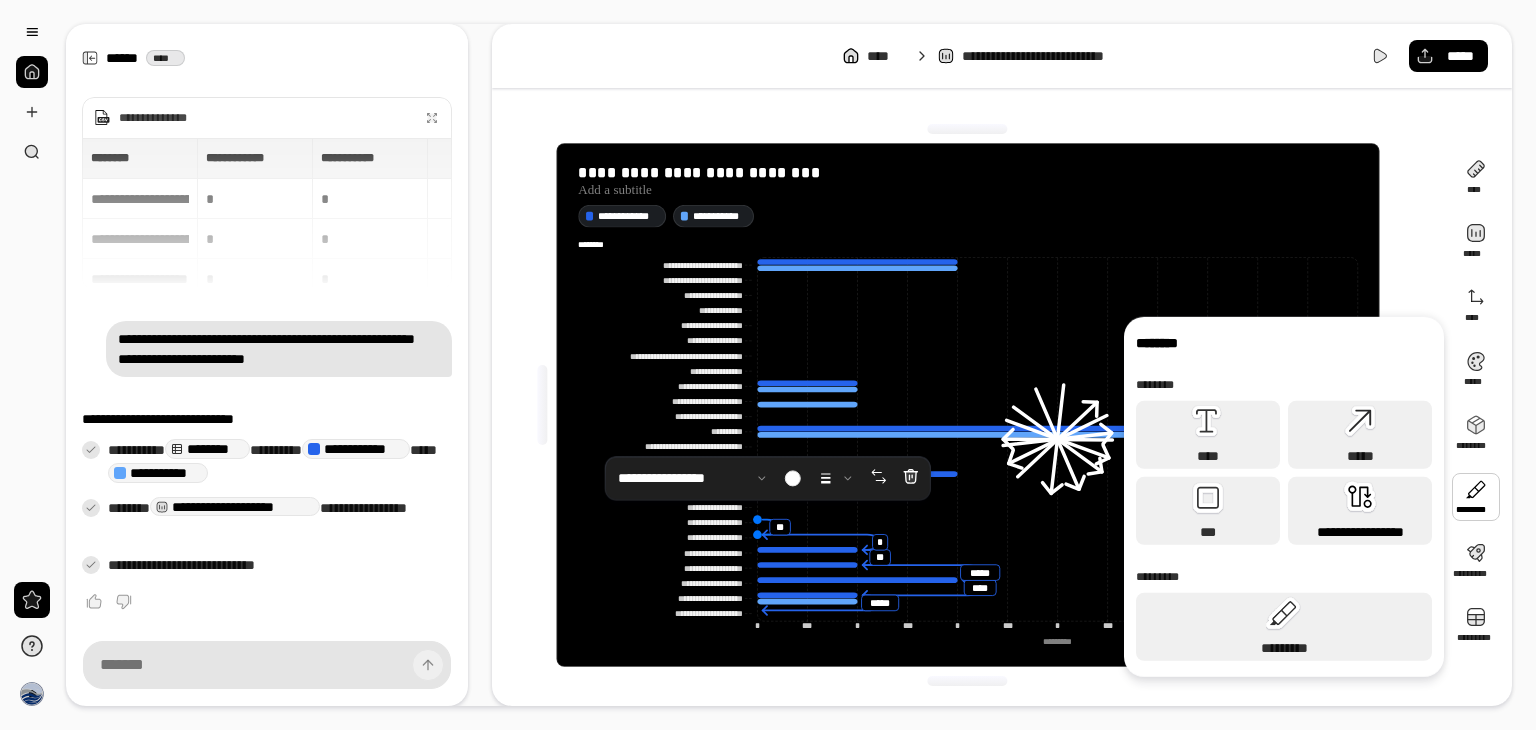 click 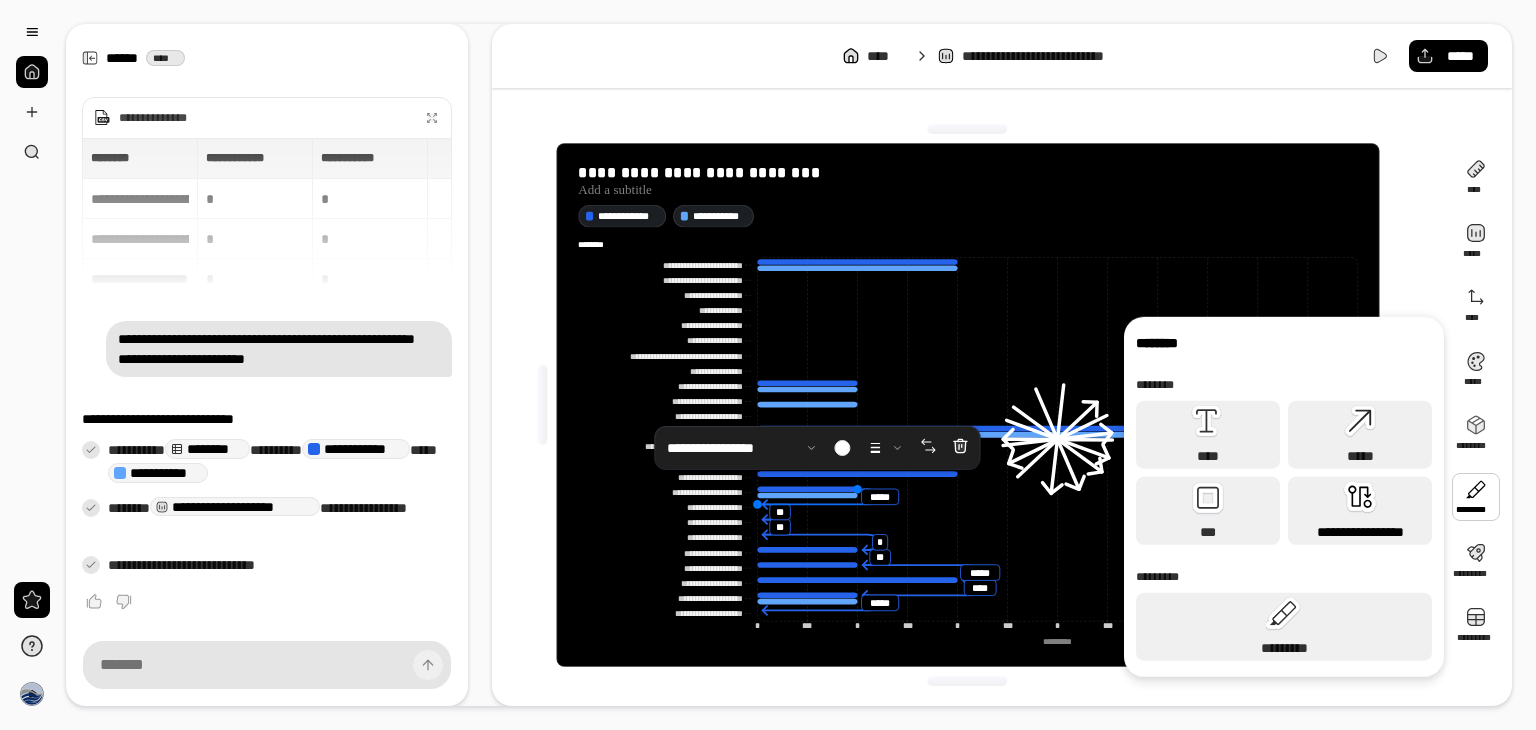 click 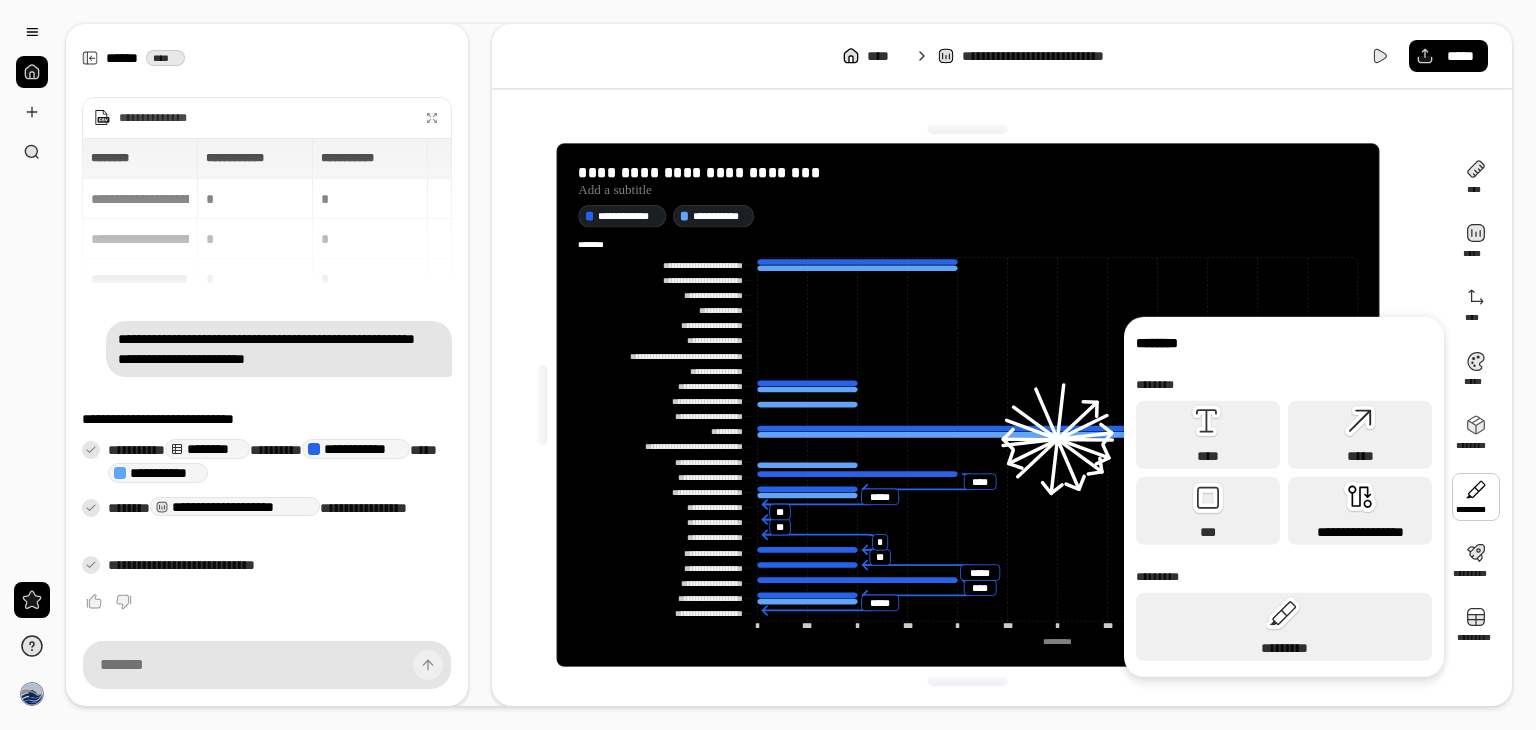 click 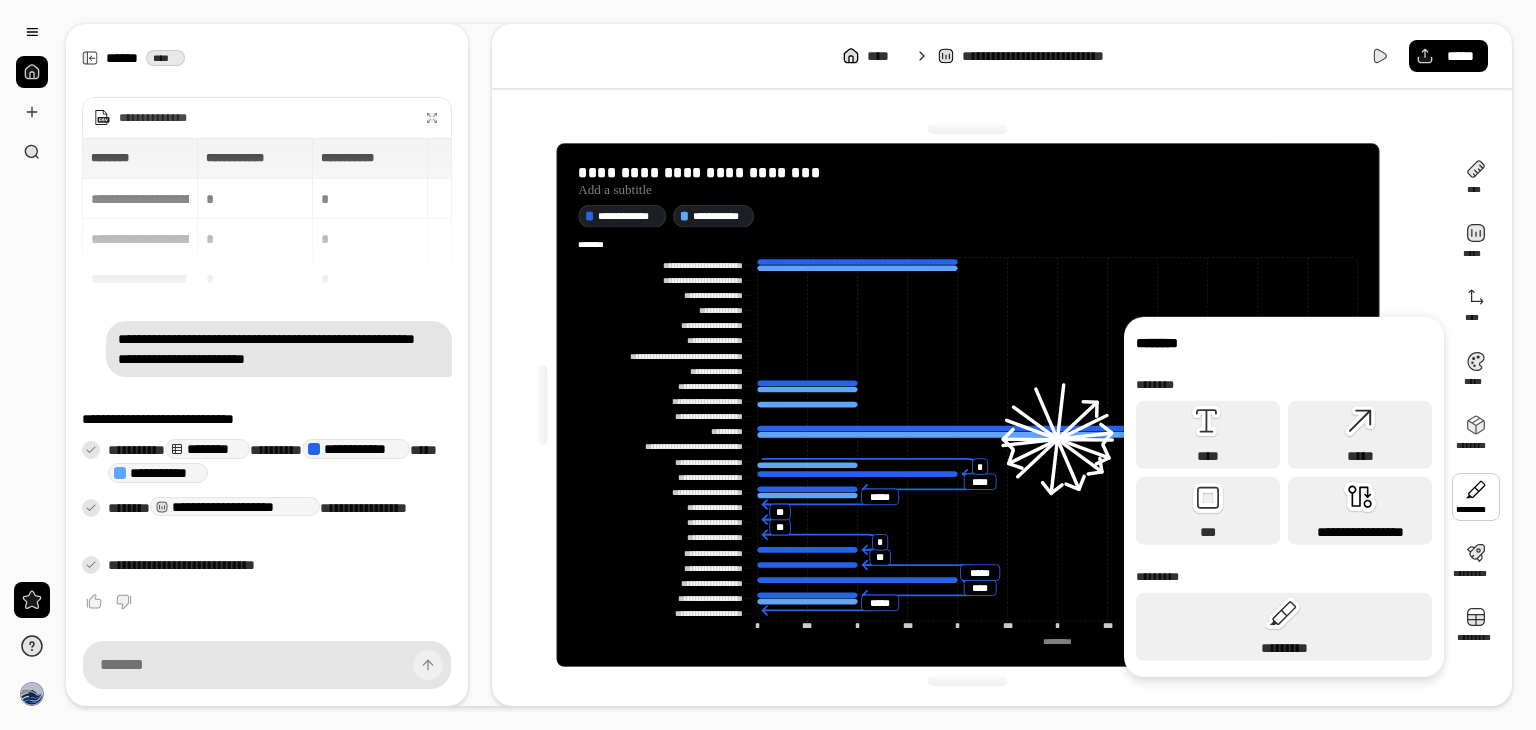 click 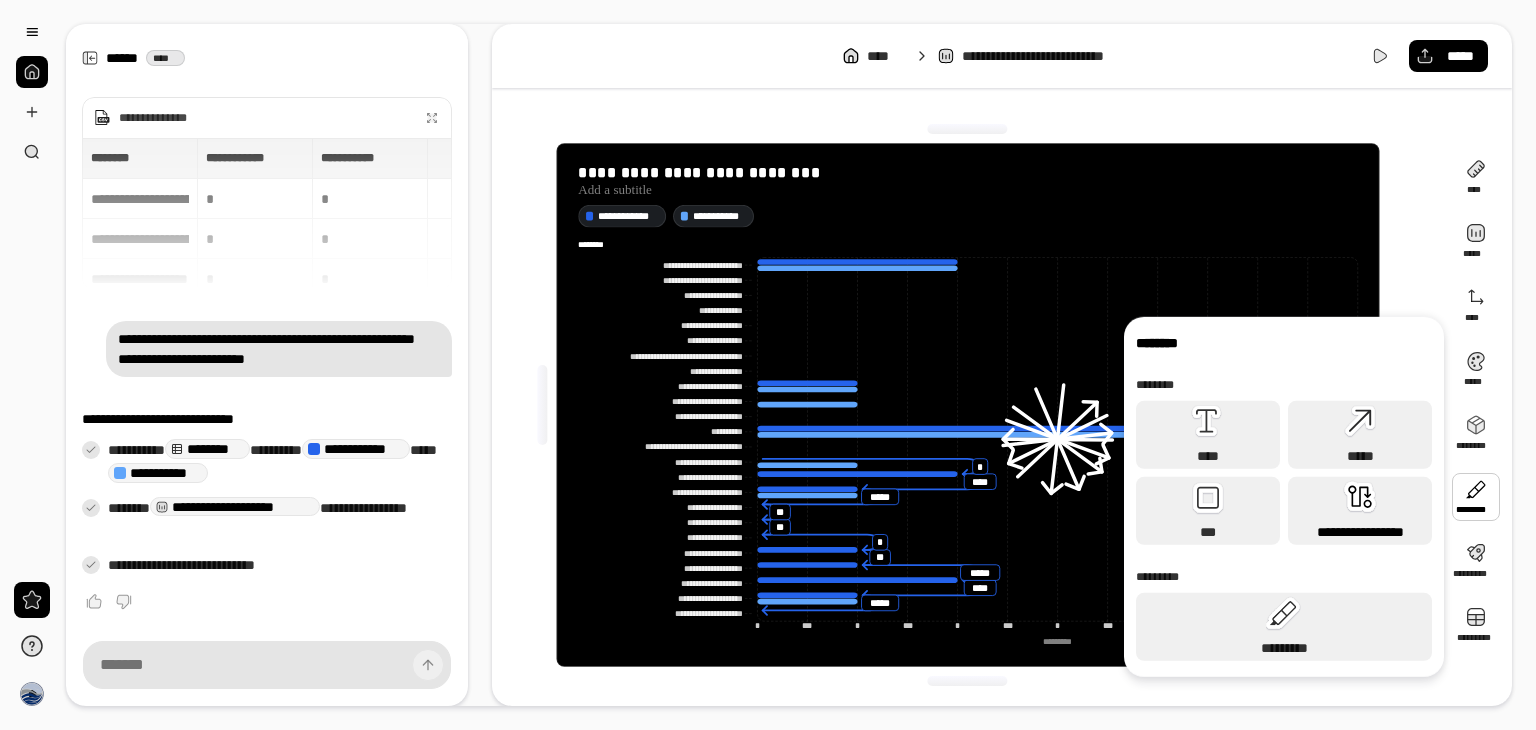 click 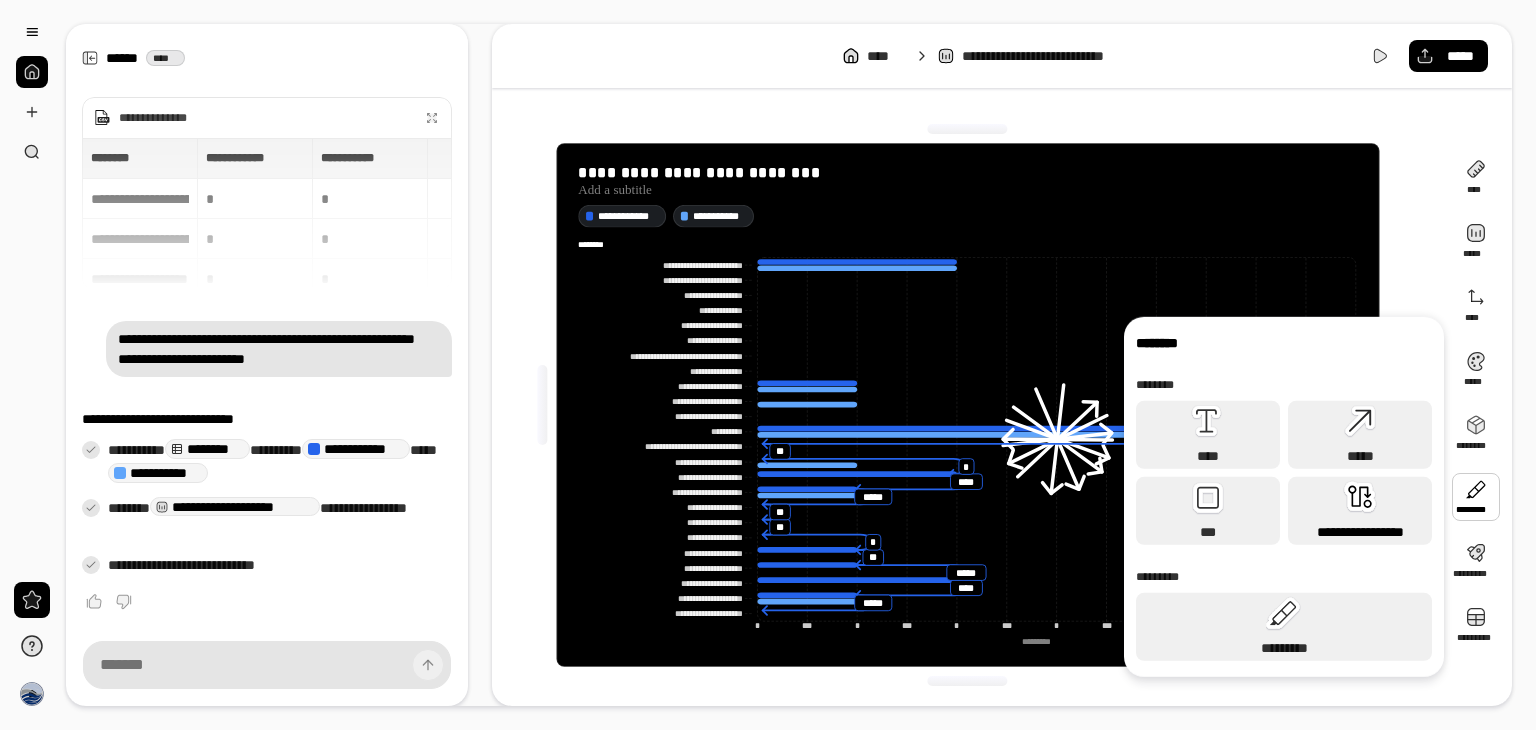 click 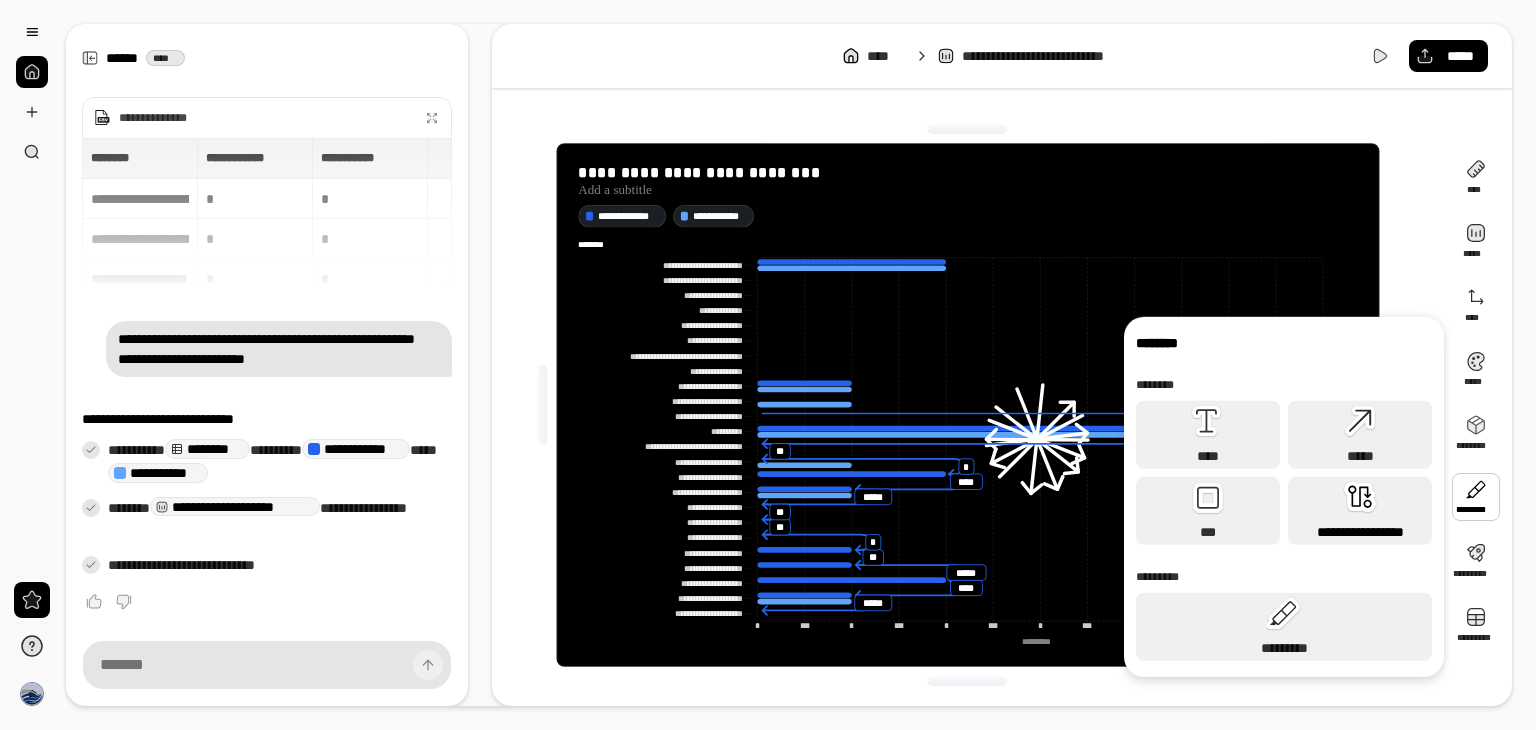 click 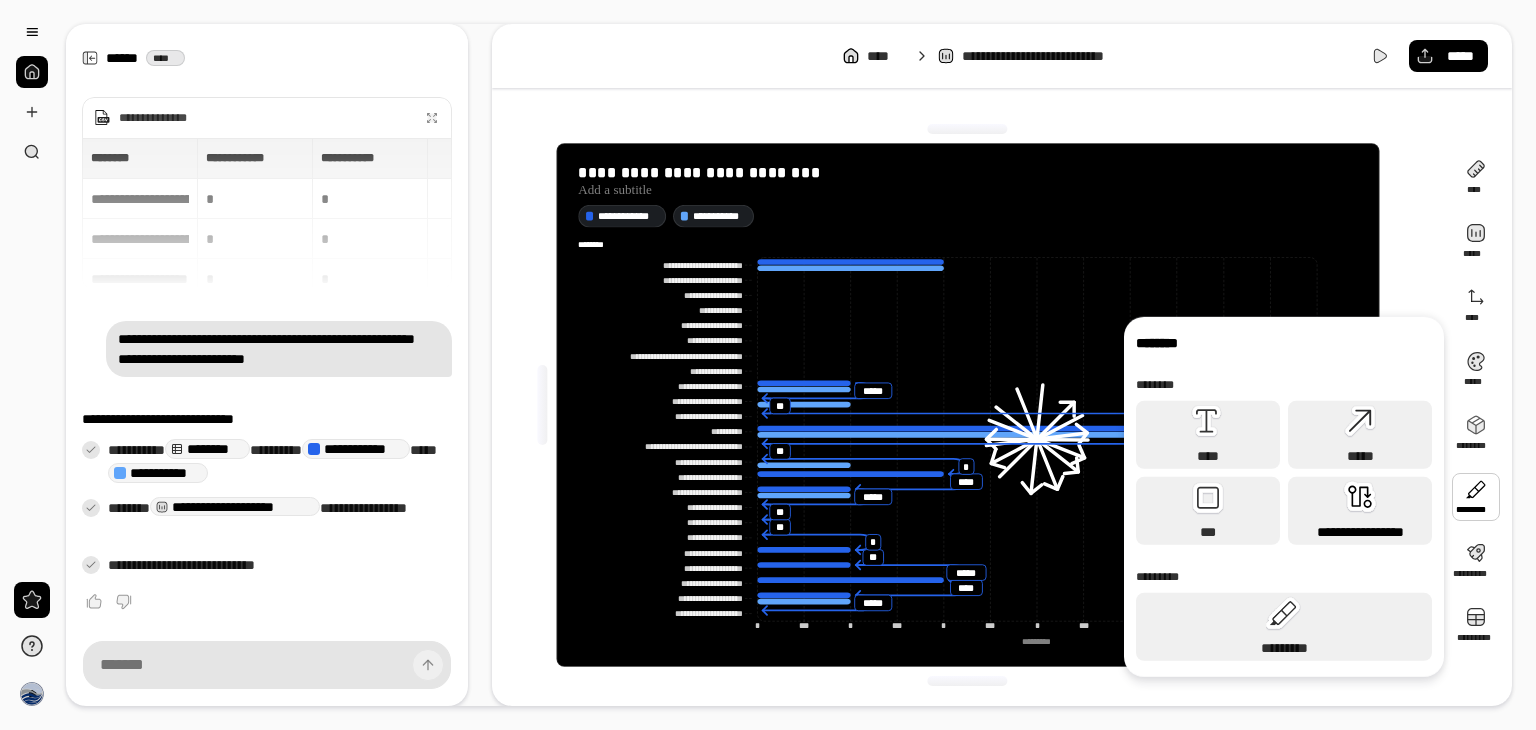 click 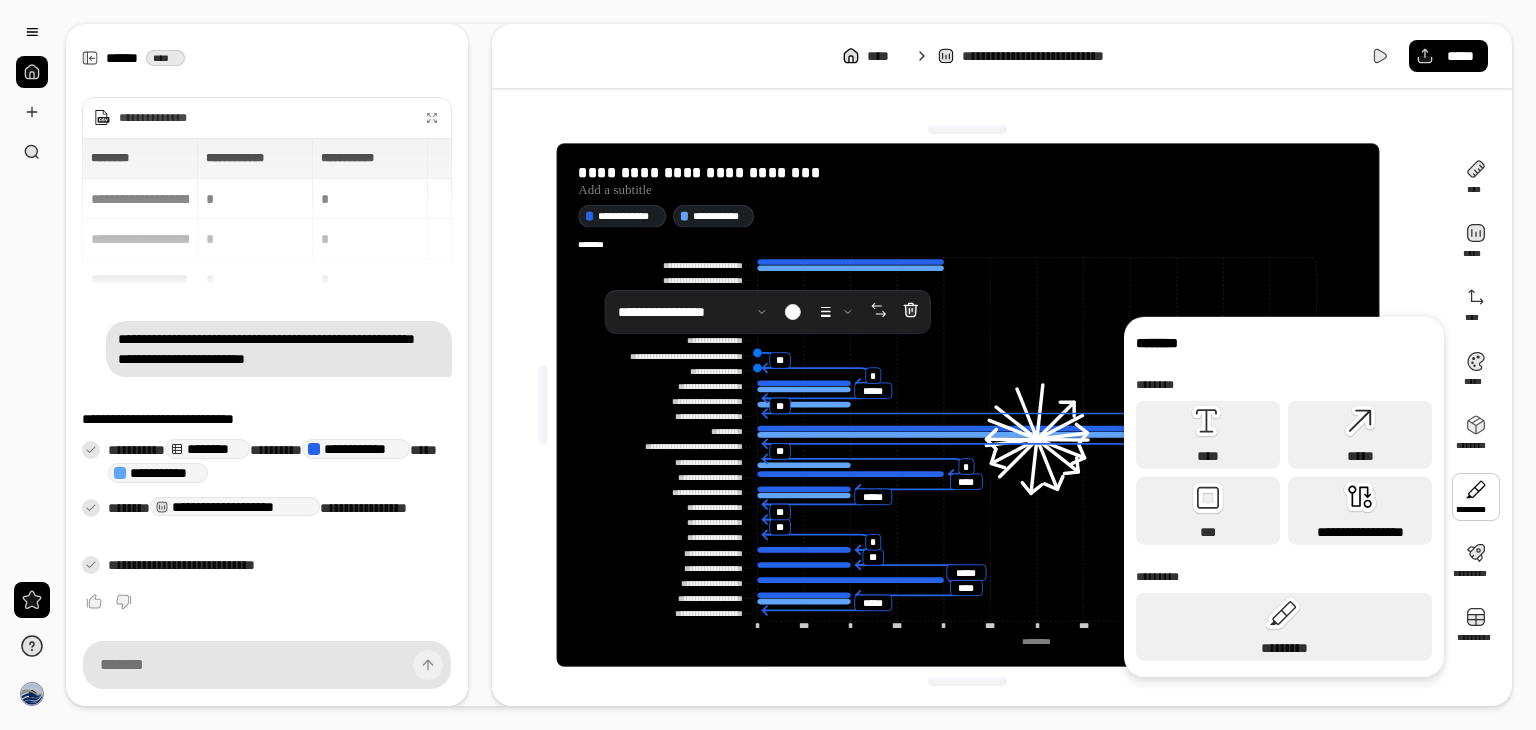 click 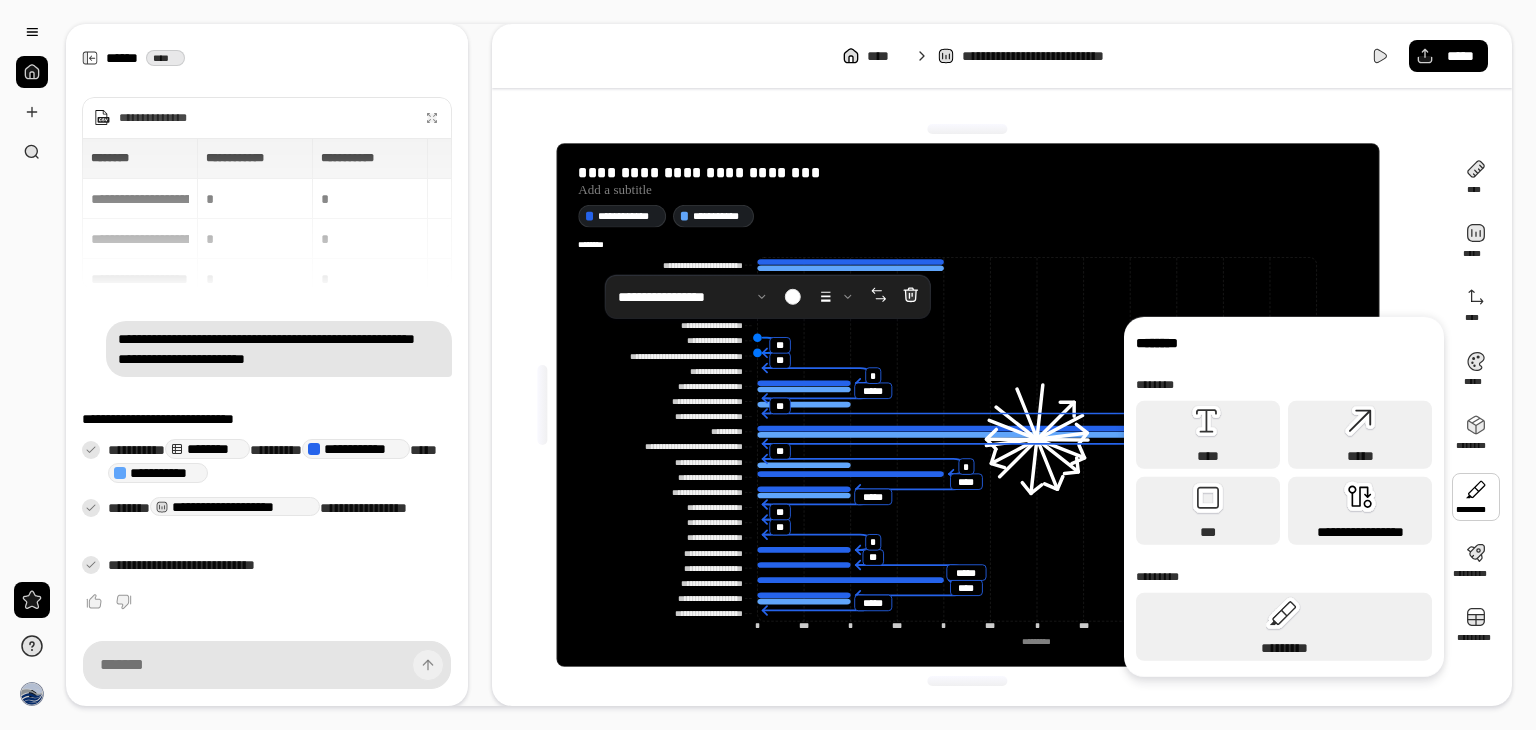 click 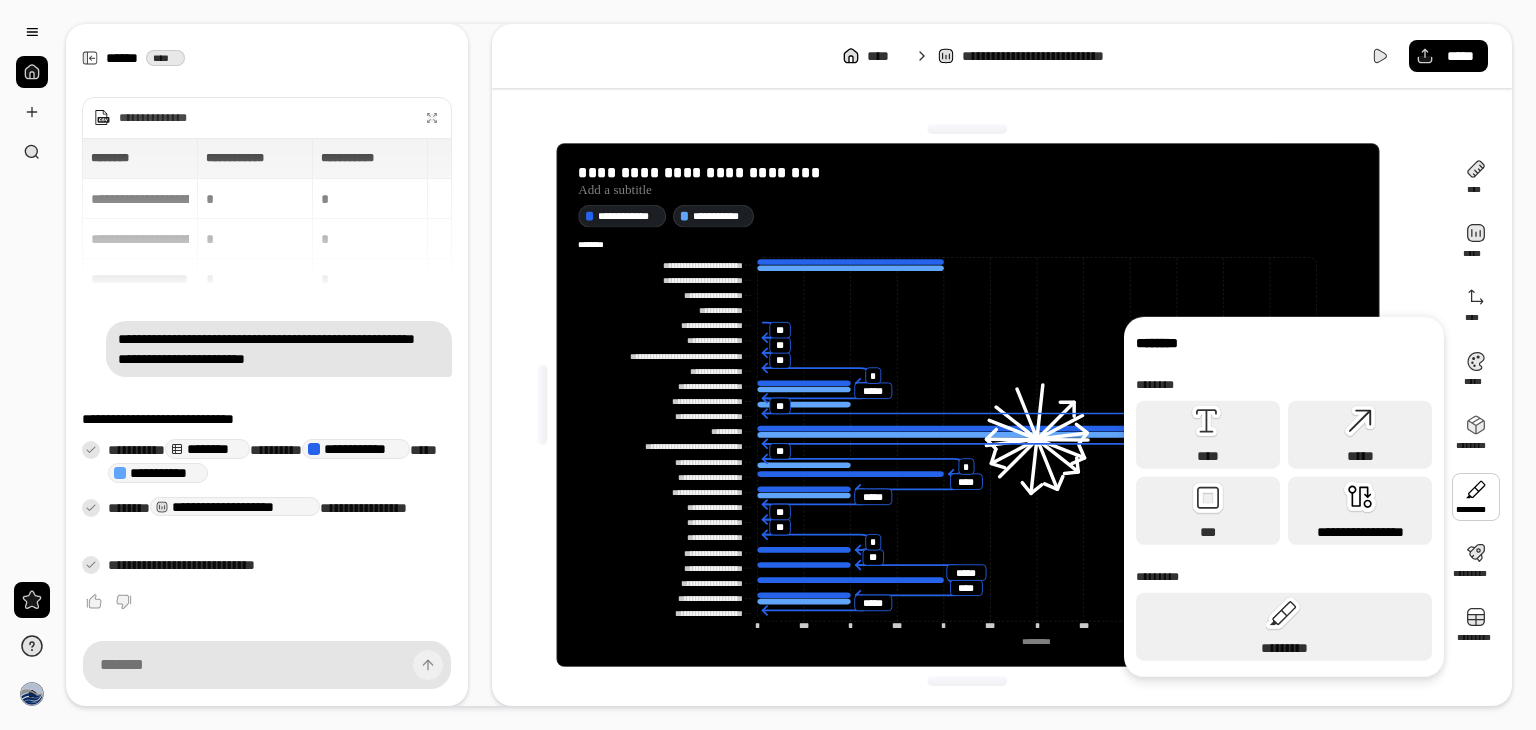 click 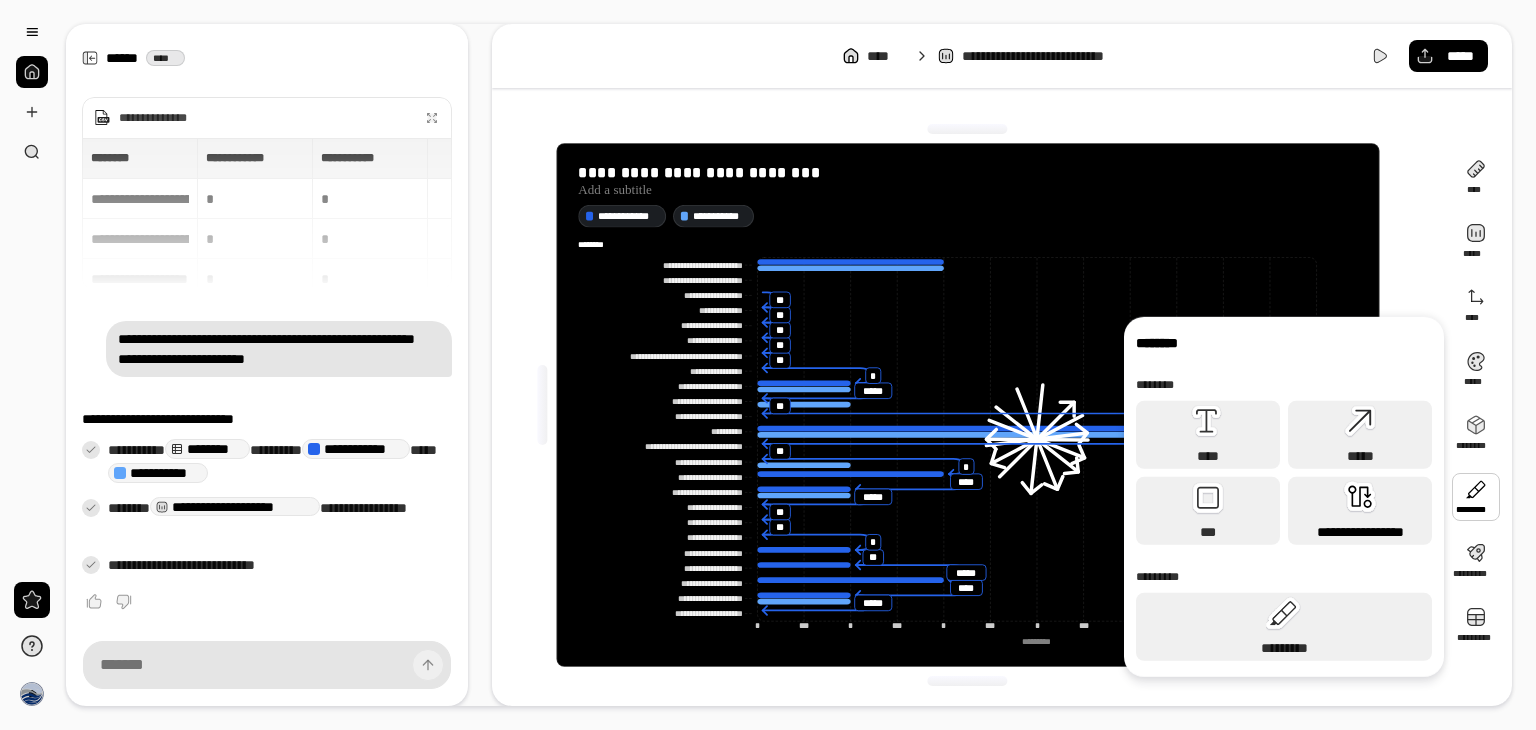 click 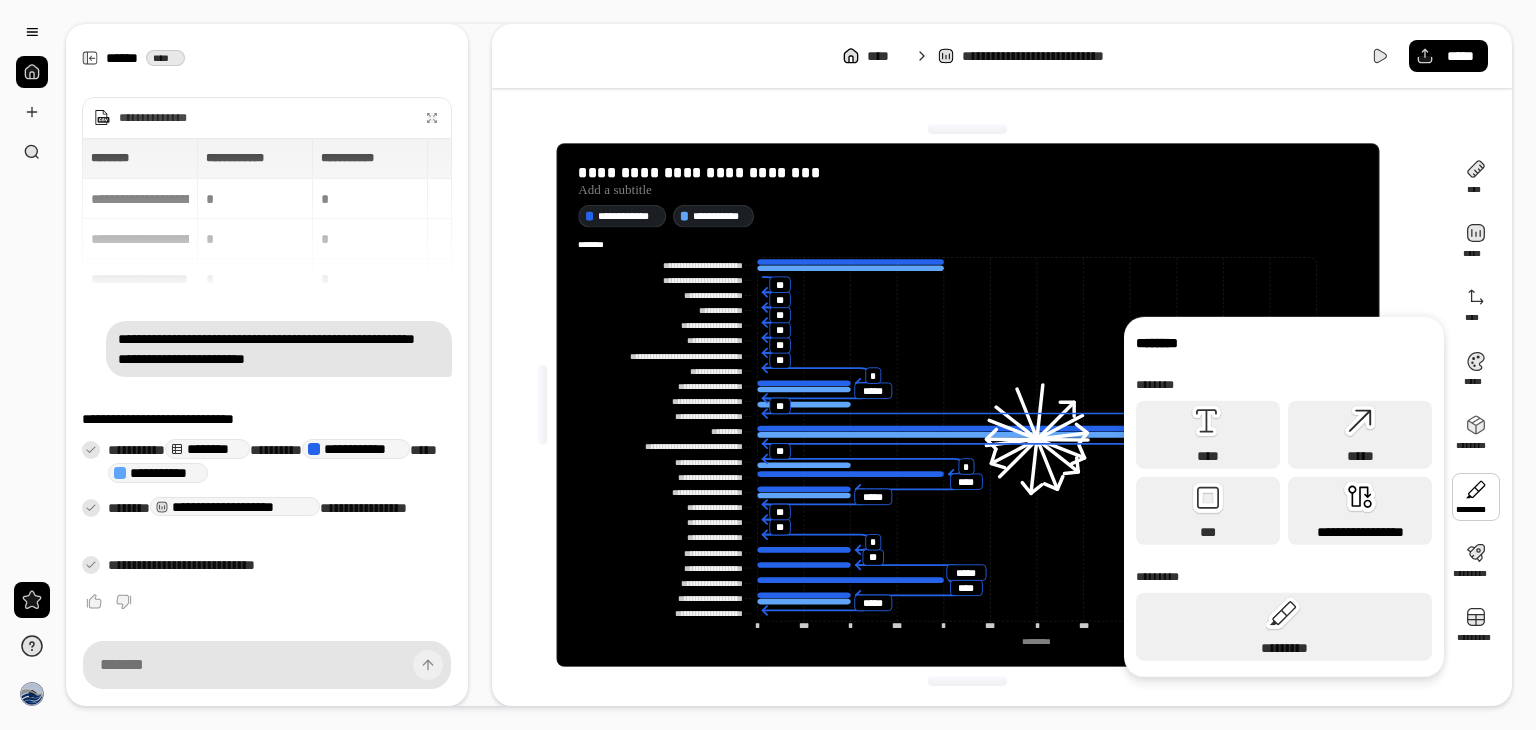 click 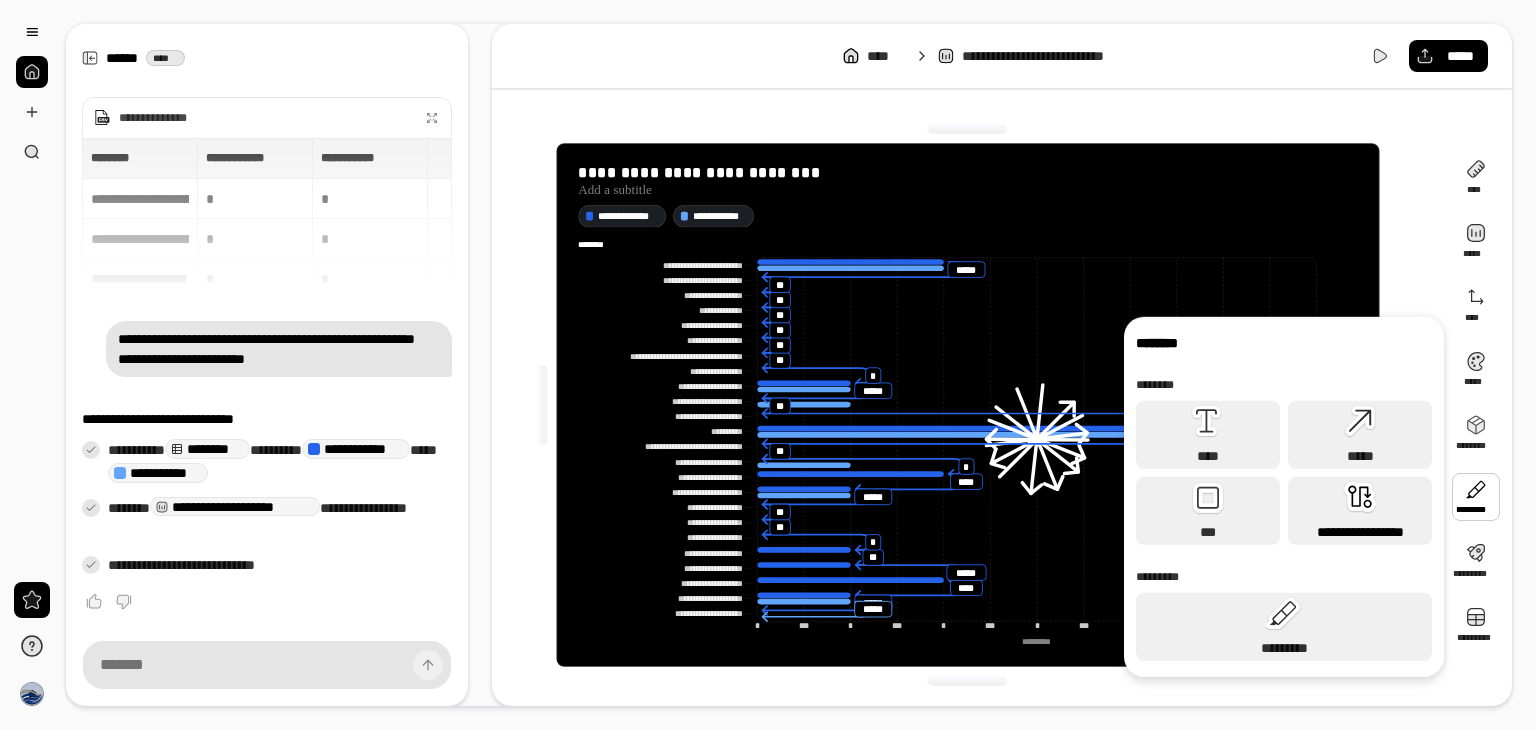 click 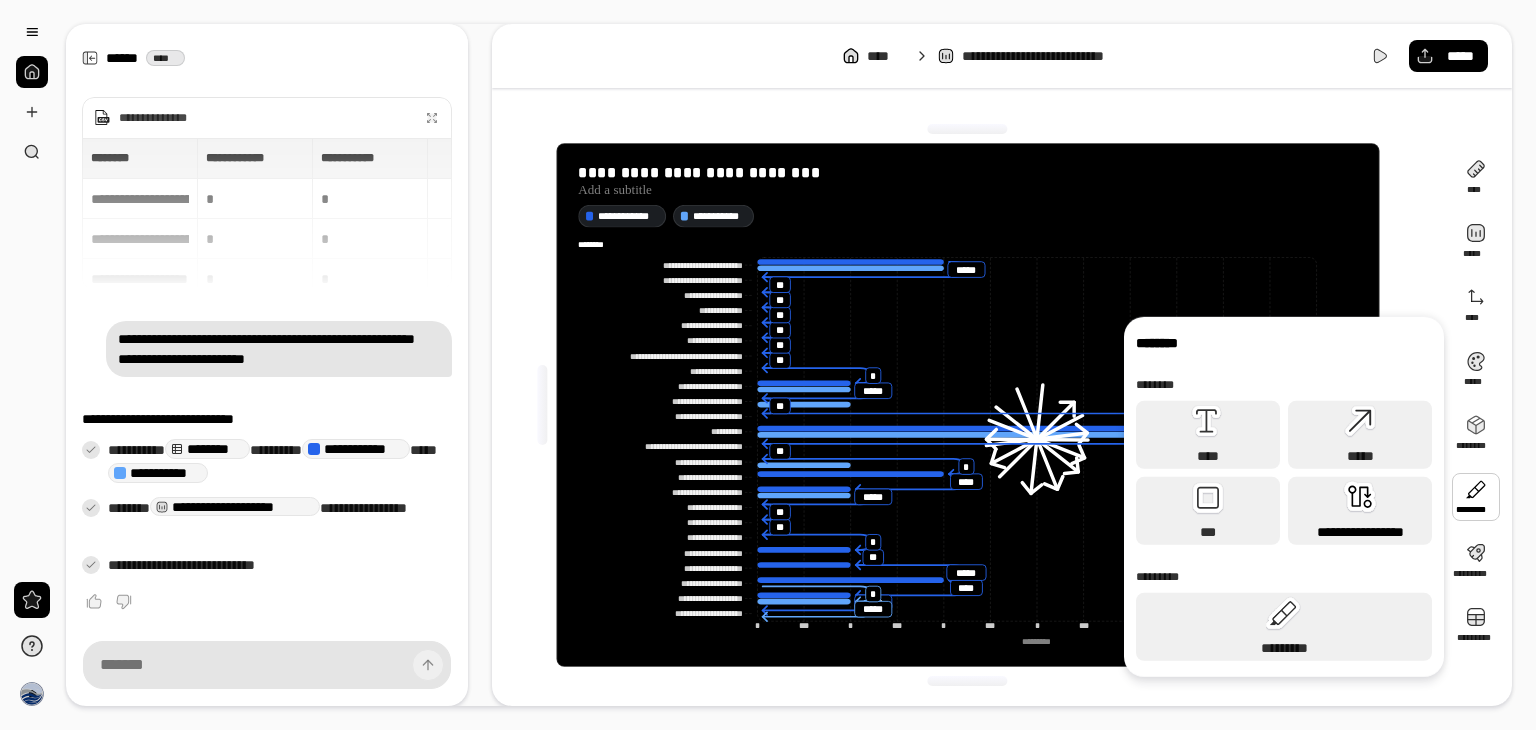 click 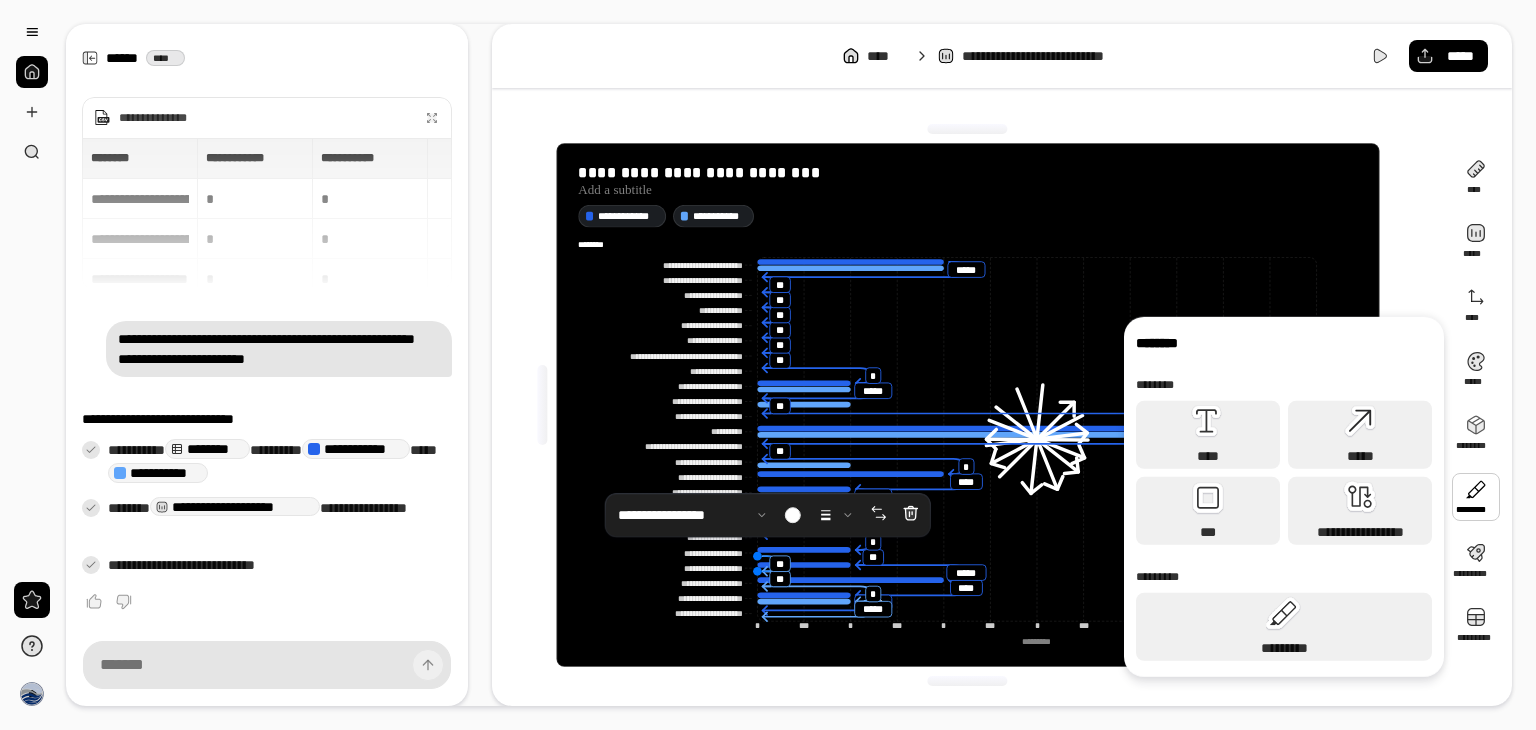 click on "[FIRST] [LAST] [STREET] [CITY] [STATE] [ZIP] [COUNTRY] [PHONE] [EMAIL] [CREDITCARD] [PASSPORT] [DRIVERLICENSE] [BIRTHDATE] [AGE] [ADDRESS] [ADDRESS] [ADDRESS] [ADDRESS] [ADDRESS] [ADDRESS] [ADDRESS] [ADDRESS] [ADDRESS] [ADDRESS] [ADDRESS] [ADDRESS] [ADDRESS] [ADDRESS] [ADDRESS] [ADDRESS] [ADDRESS] [ADDRESS] [ADDRESS] [ADDRESS] [ADDRESS] [ADDRESS] [ADDRESS] [ADDRESS] [ADDRESS] [ADDRESS] [ADDRESS] [ADDRESS] [ADDRESS] [ADDRESS] [ADDRESS] [ADDRESS] [ADDRESS] [ADDRESS] [ADDRESS] [ADDRESS] [ADDRESS] [ADDRESS] [ADDRESS] [ADDRESS] [ADDRESS] [ADDRESS] [ADDRESS]" at bounding box center (968, 405) 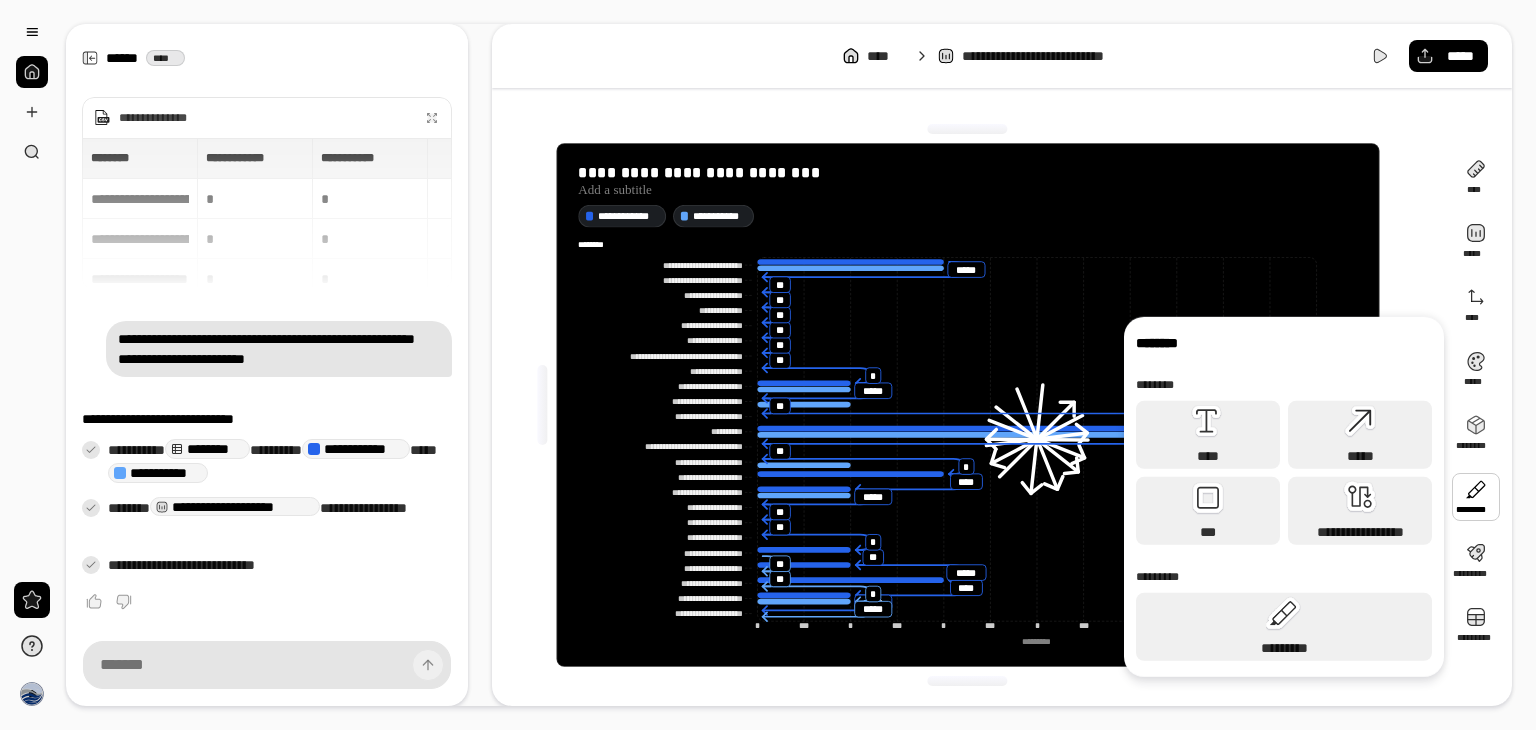 click at bounding box center (1476, 497) 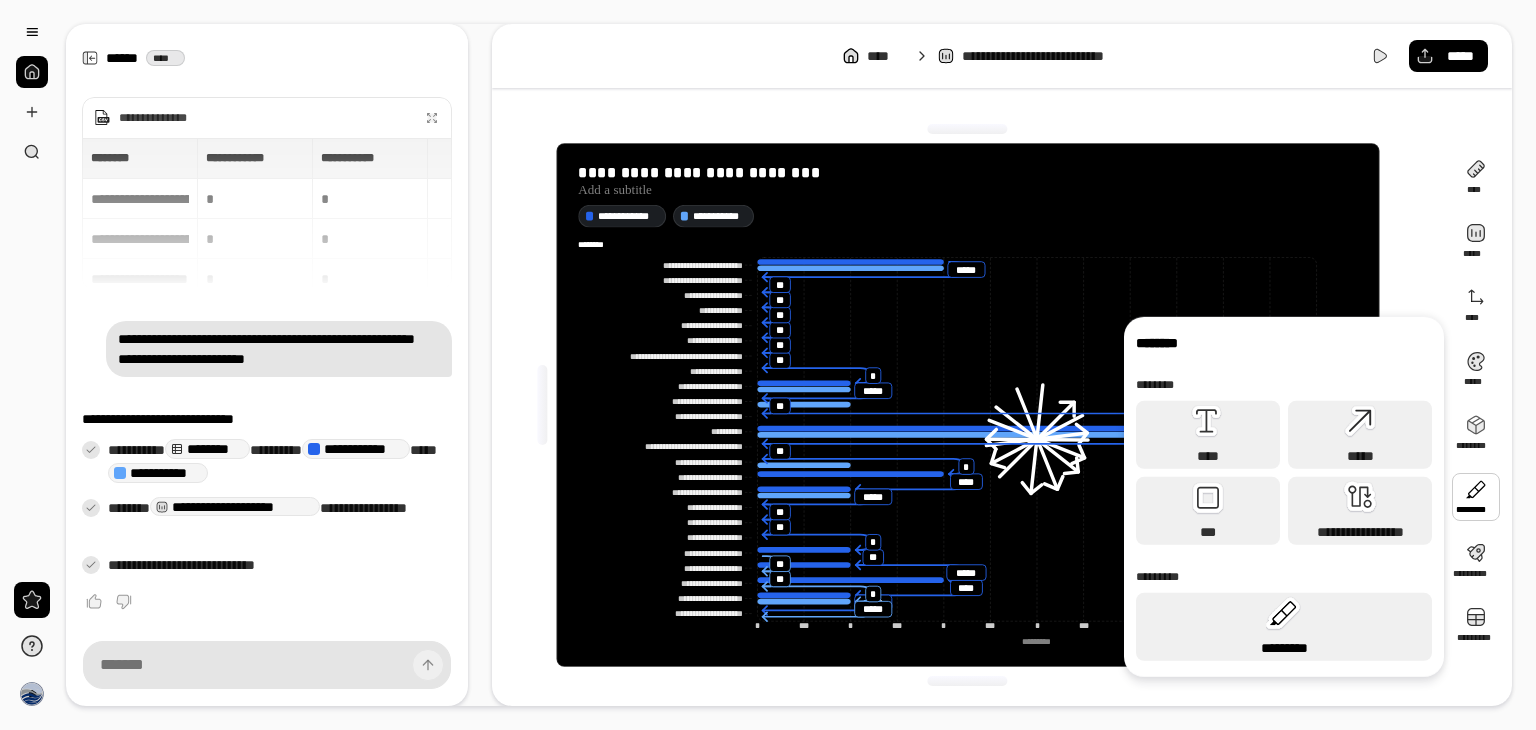 click on "*********" at bounding box center (1284, 627) 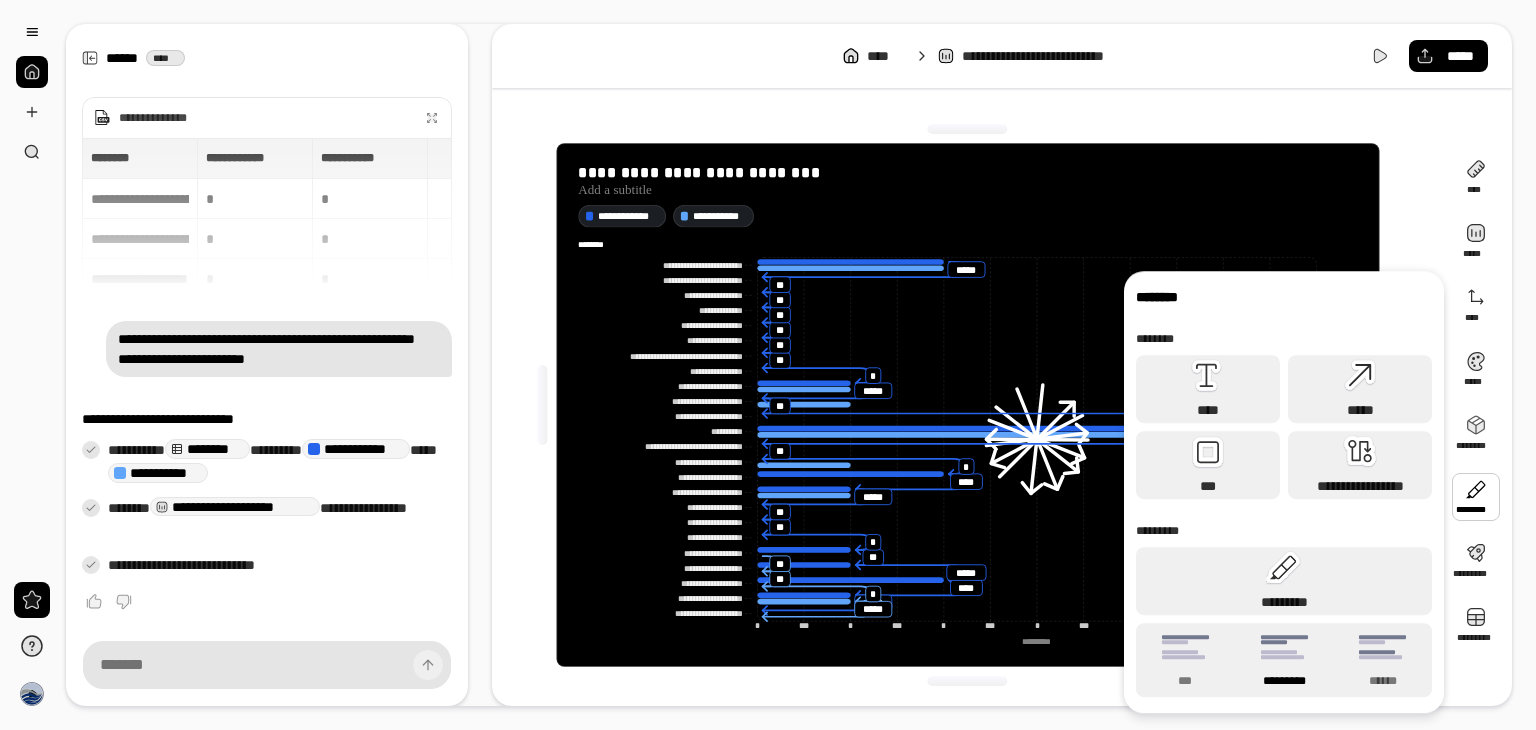click 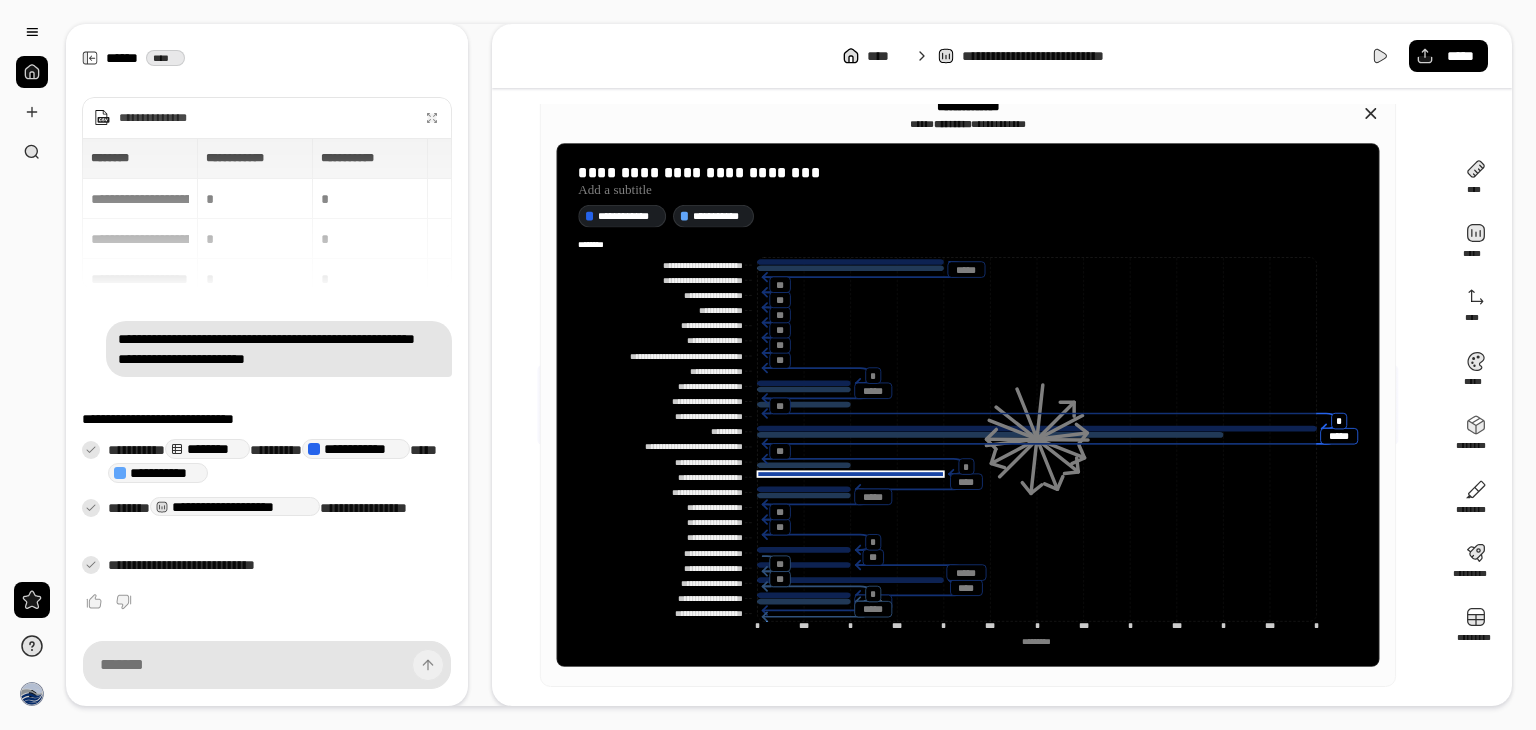 drag, startPoint x: 1185, startPoint y: 495, endPoint x: 921, endPoint y: 384, distance: 286.3861 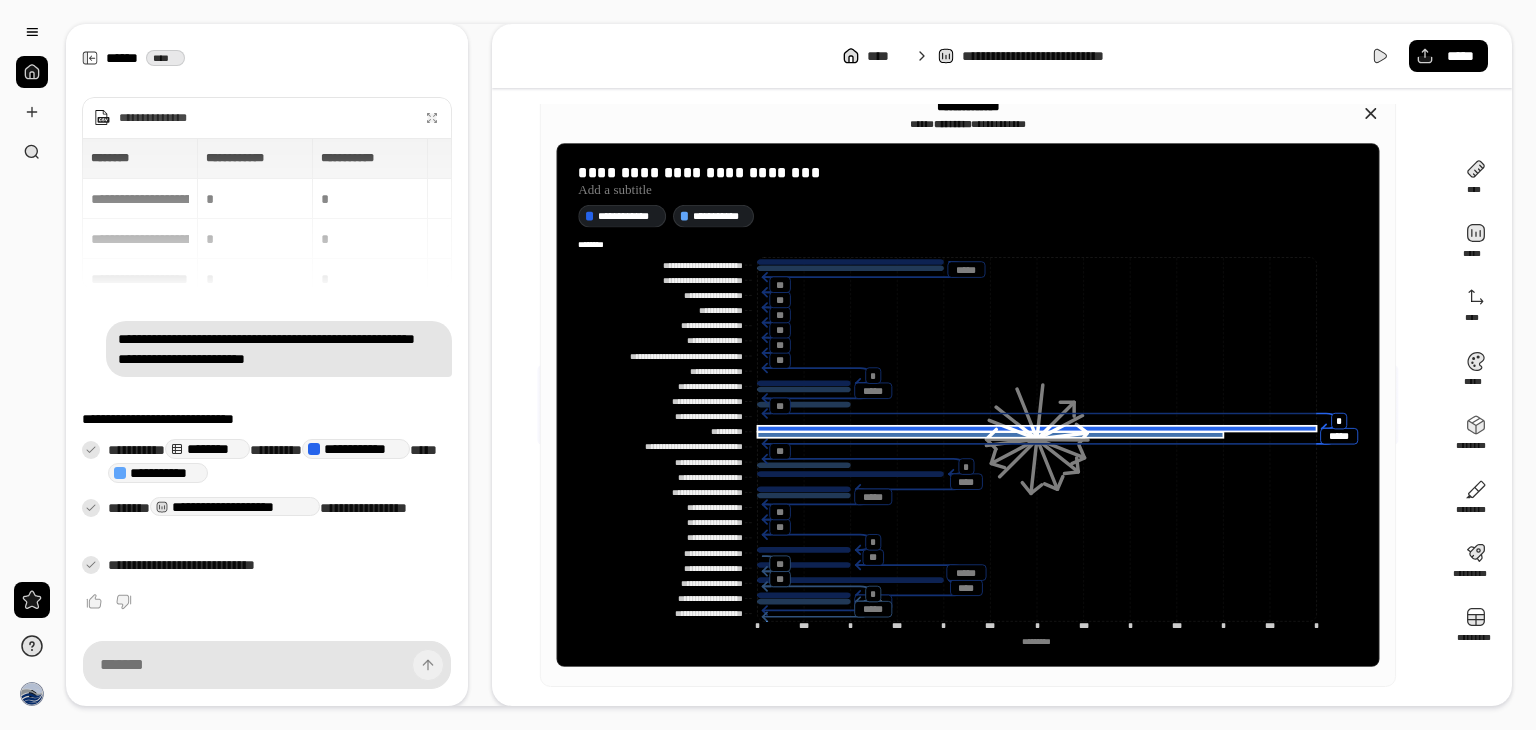 click 